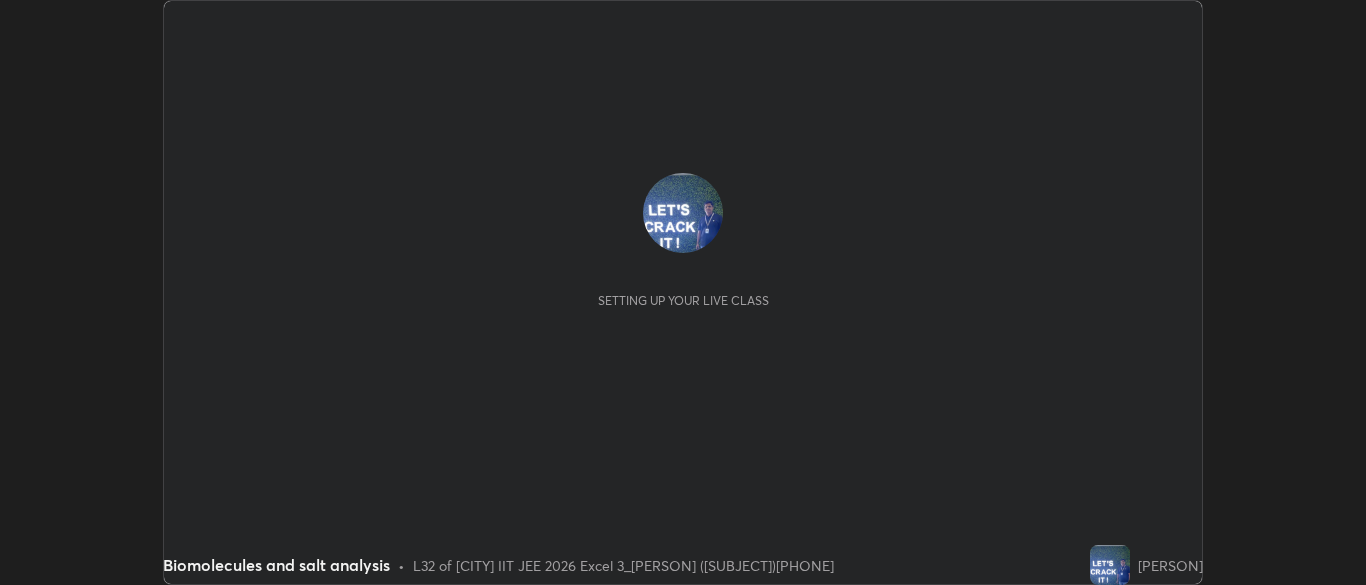 scroll, scrollTop: 0, scrollLeft: 0, axis: both 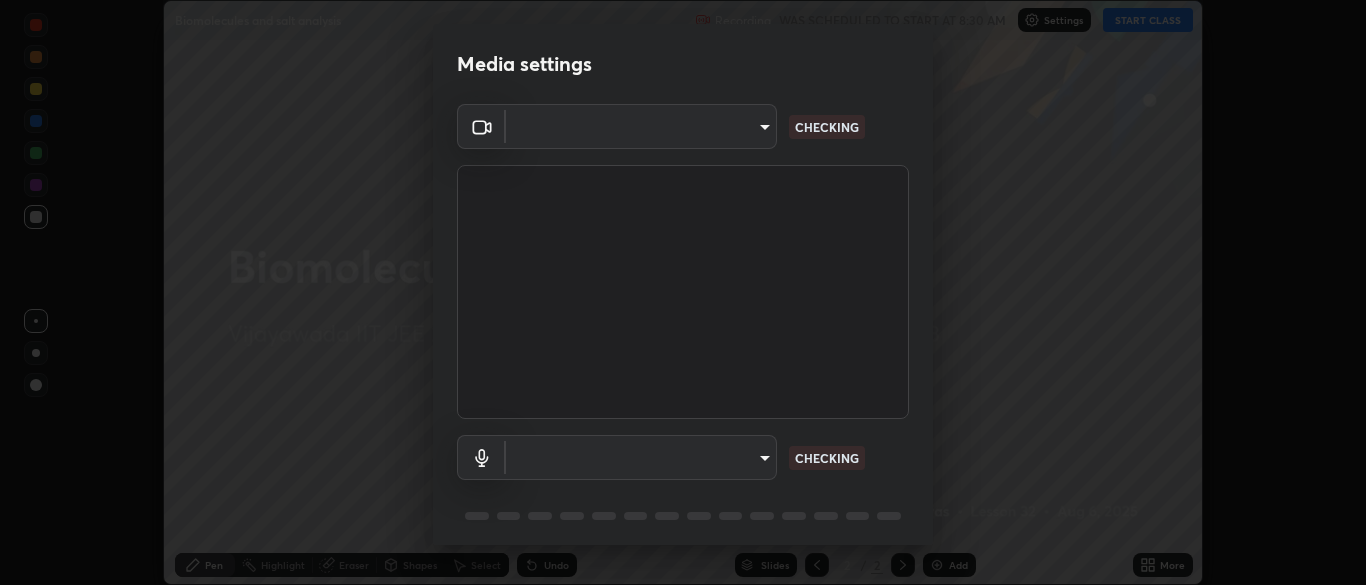 type on "192c789b0f286d88a8df2da4b2347ab44e38f75ff73d027a2eddebed2ba05167" 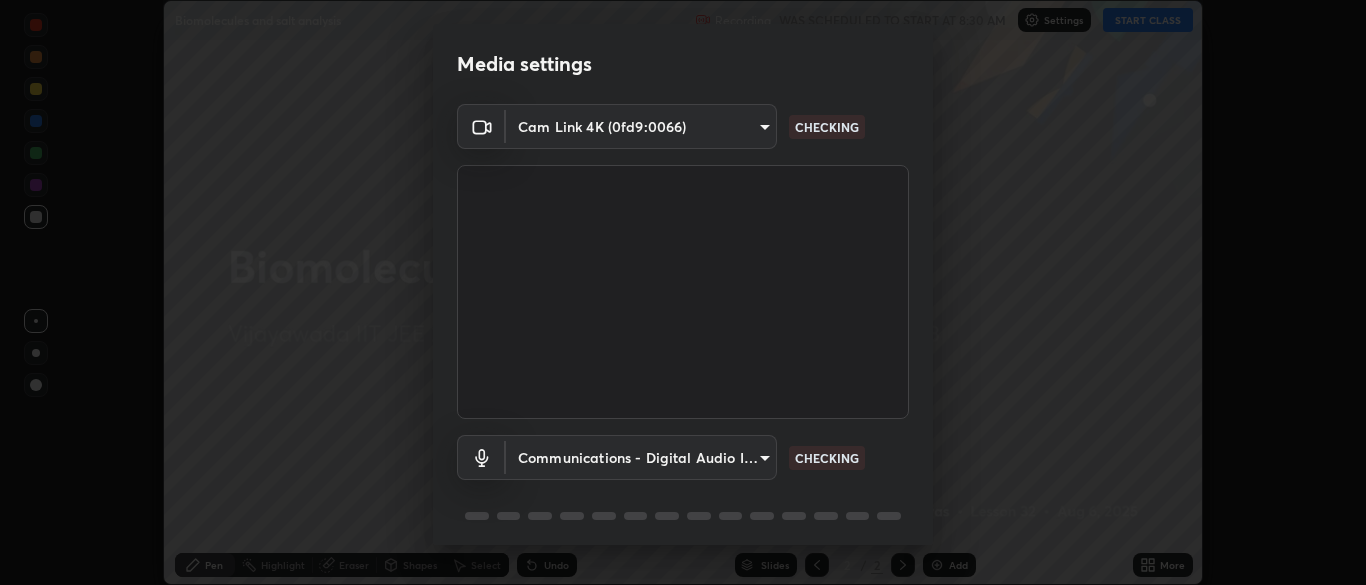 click on "Erase all Biomolecules and salt analysis Recording WAS SCHEDULED TO START AT  8:30 AM Settings START CLASS Setting up your live class Biomolecules and salt analysis • L32 of [CITY] IIT JEE 2026 Excel 3_[PERSON] ([SUBJECT])[PHONE] [PERSON] Pen Highlight Eraser Shapes Select Undo Slides 2 / 2 Add More No doubts shared Encourage your learners to ask a doubt for better clarity Report an issue Reason for reporting Buffering Chat not working Audio - Video sync issue Educator video quality low ​ Attach an image Report Media settings Cam Link 4K (0fd9:0066) 192c789b0f286d88a8df2da4b2347ab44e38f75ff73d027a2eddebed2ba05167 CHECKING Communications - Digital Audio Interface (3- Cam Link 4K) communications CHECKING 1 / 5 Next" at bounding box center (683, 292) 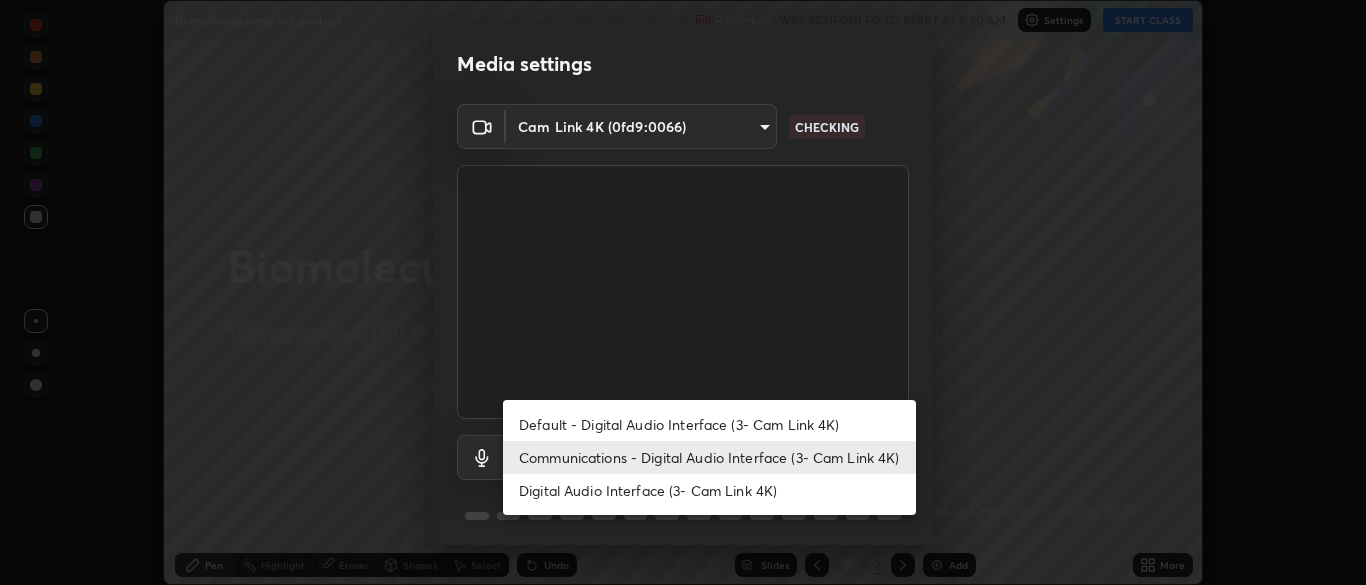 click on "Default - Digital Audio Interface (3- Cam Link 4K)" at bounding box center (709, 424) 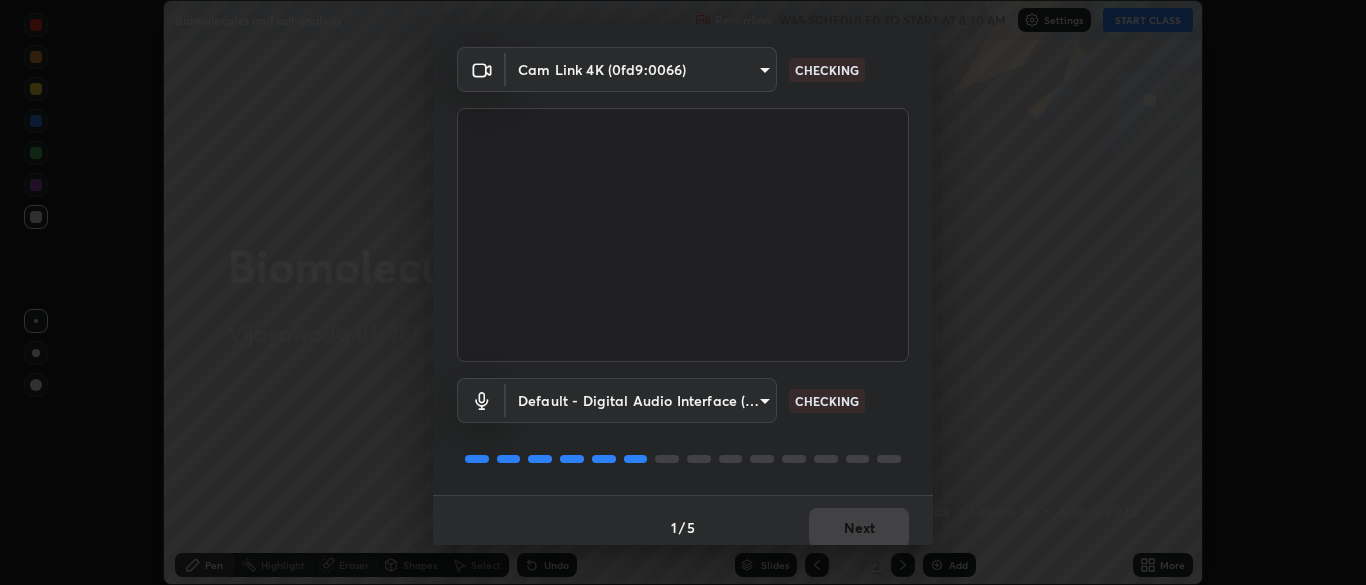scroll, scrollTop: 71, scrollLeft: 0, axis: vertical 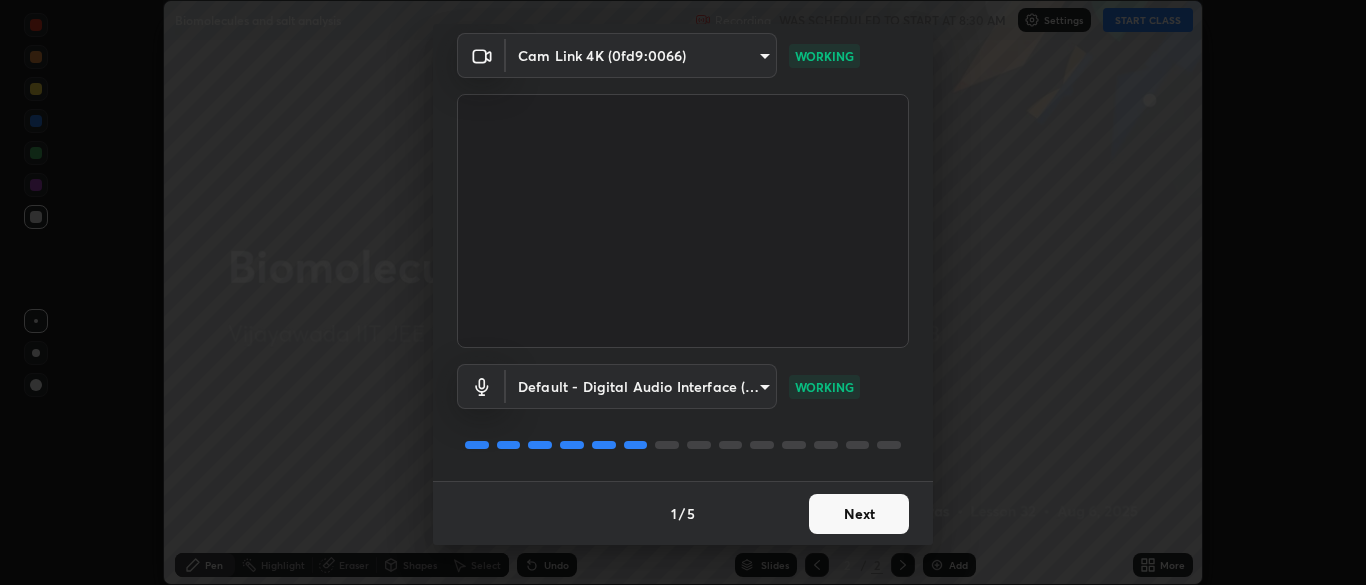 click on "Next" at bounding box center (859, 514) 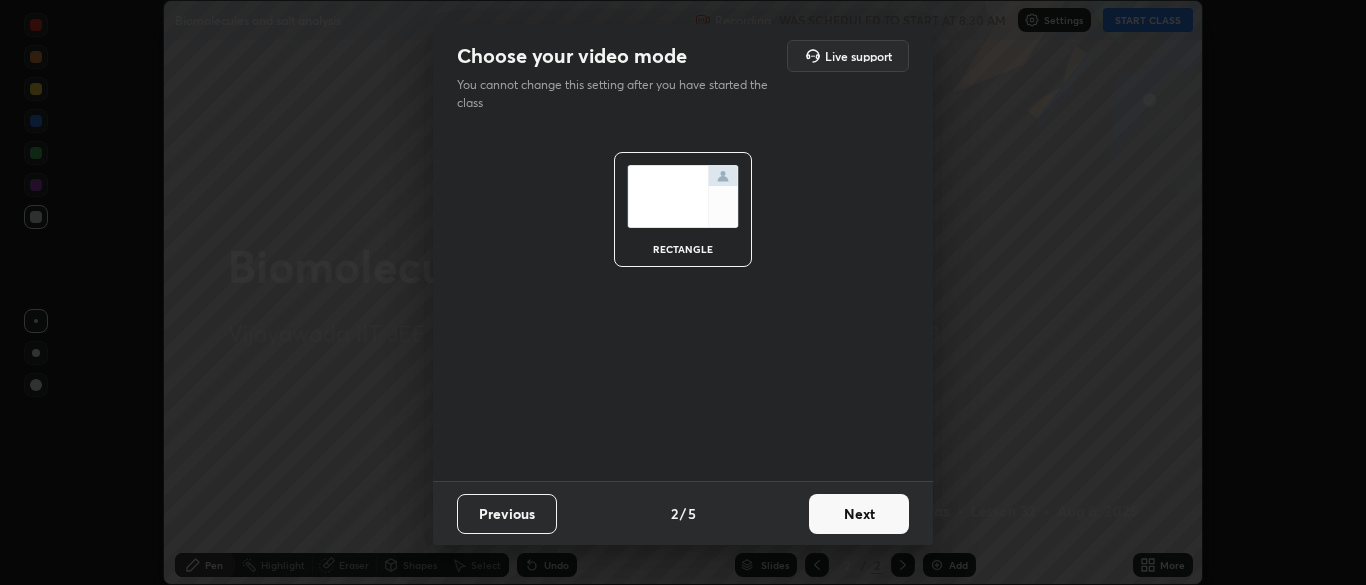 click on "Next" at bounding box center (859, 514) 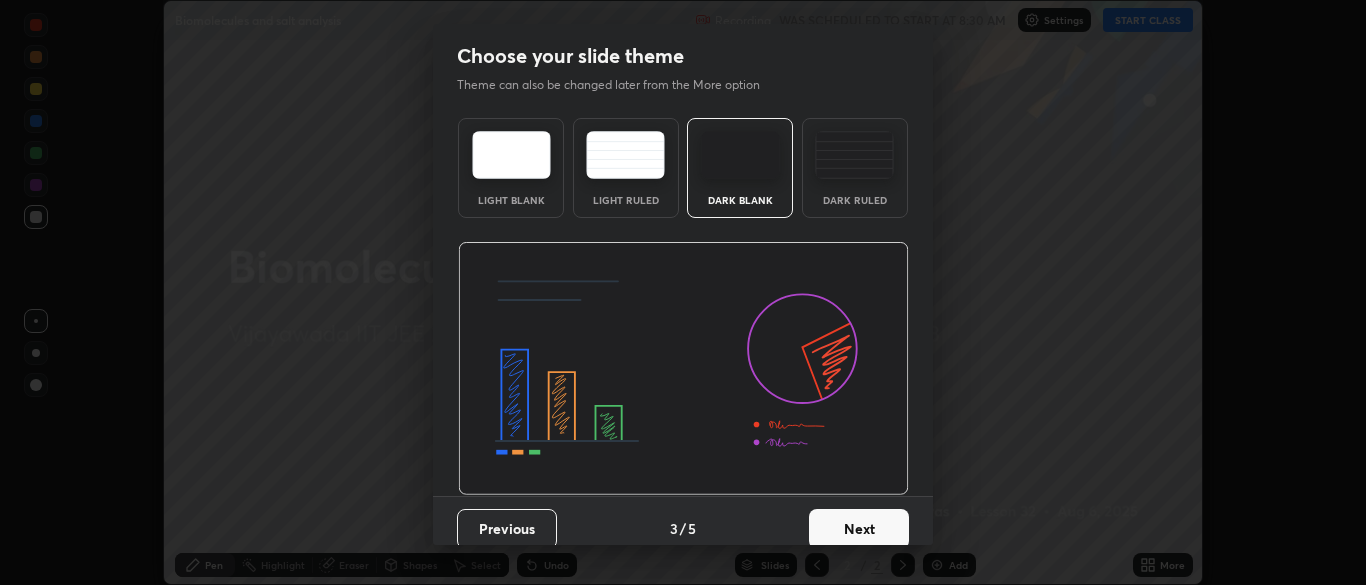 click on "Next" at bounding box center (859, 529) 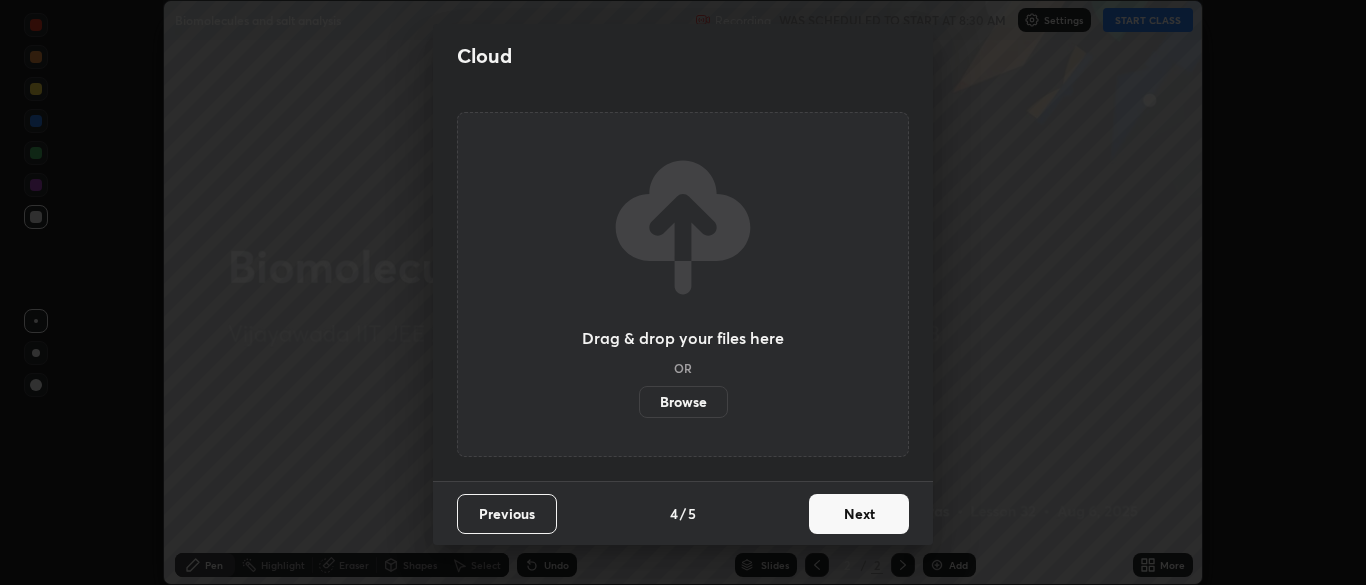 click on "Next" at bounding box center [859, 514] 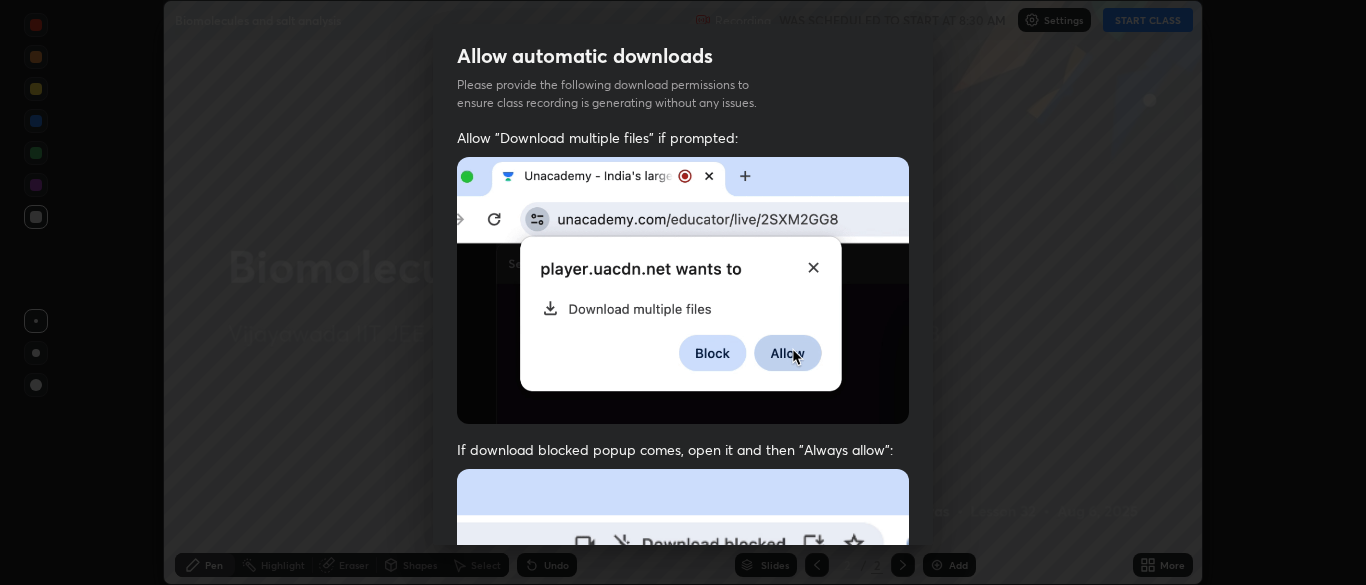 click on "Previous 5 / 5 Done" at bounding box center [683, 1002] 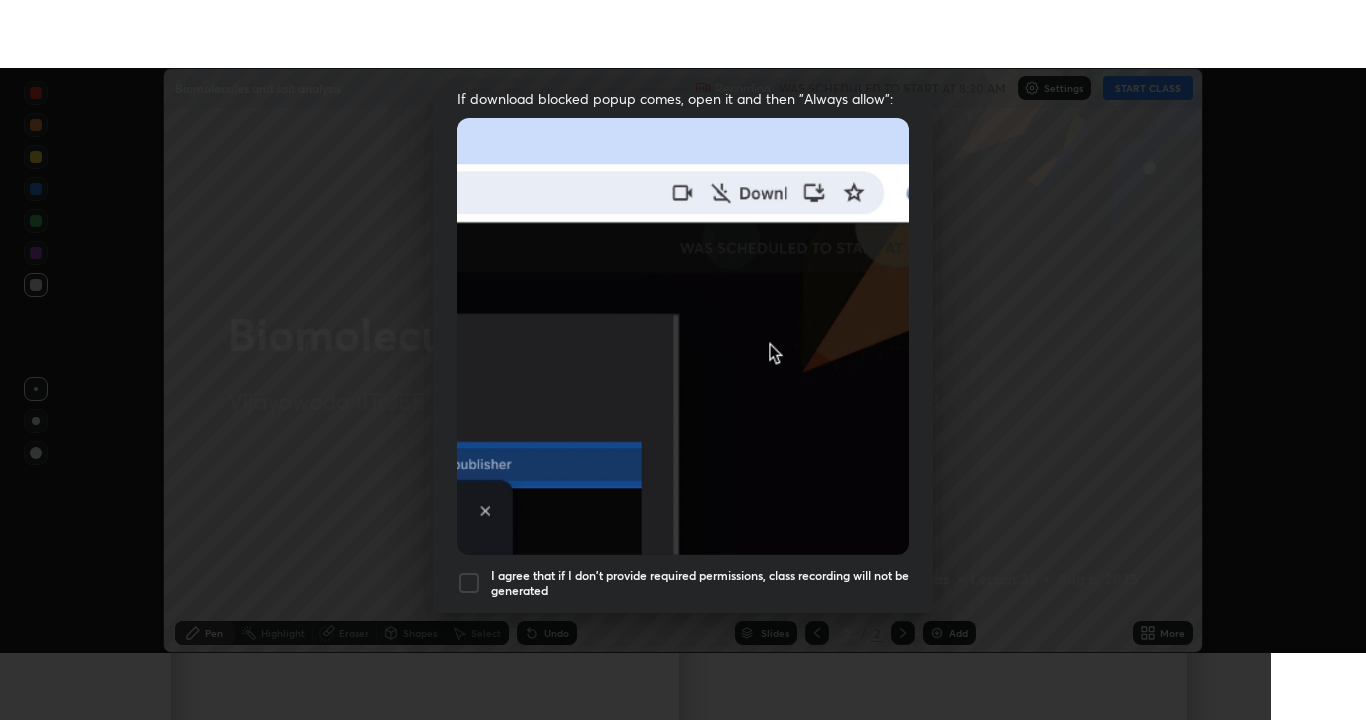 scroll, scrollTop: 479, scrollLeft: 0, axis: vertical 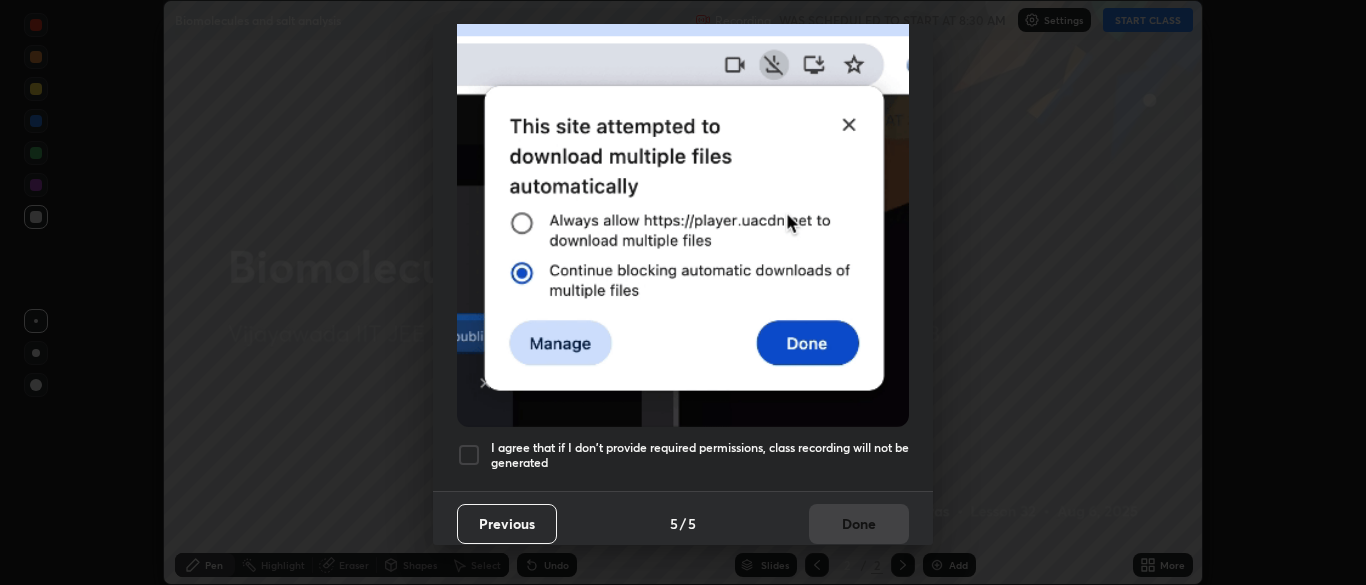 click at bounding box center [469, 455] 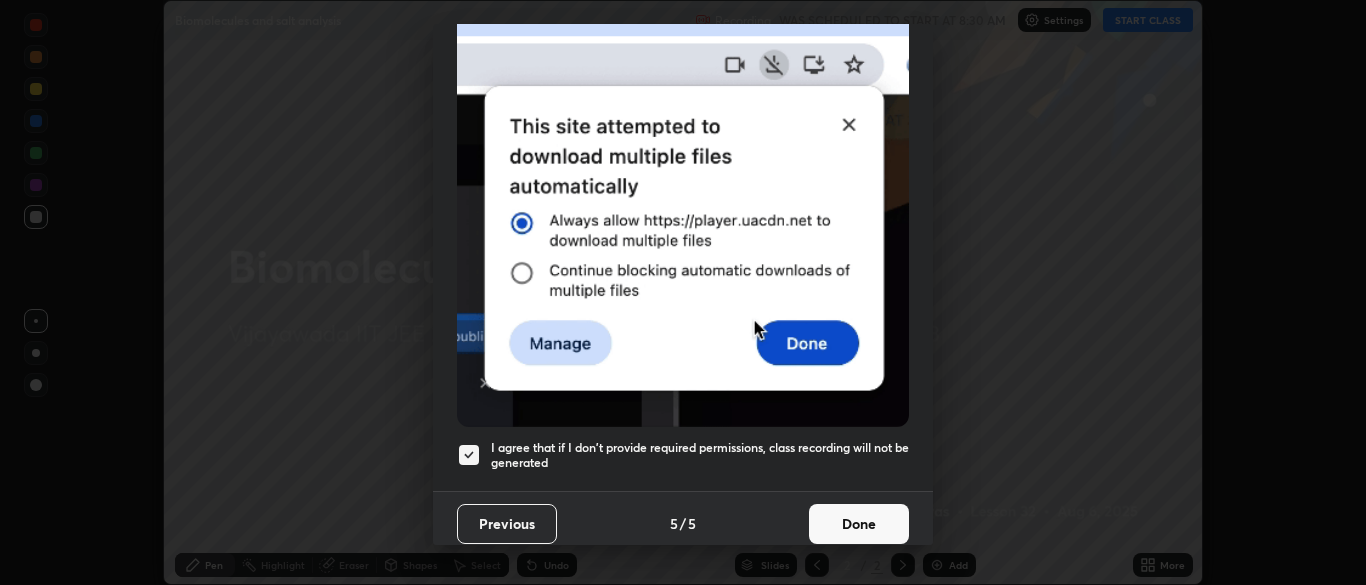click on "Done" at bounding box center (859, 524) 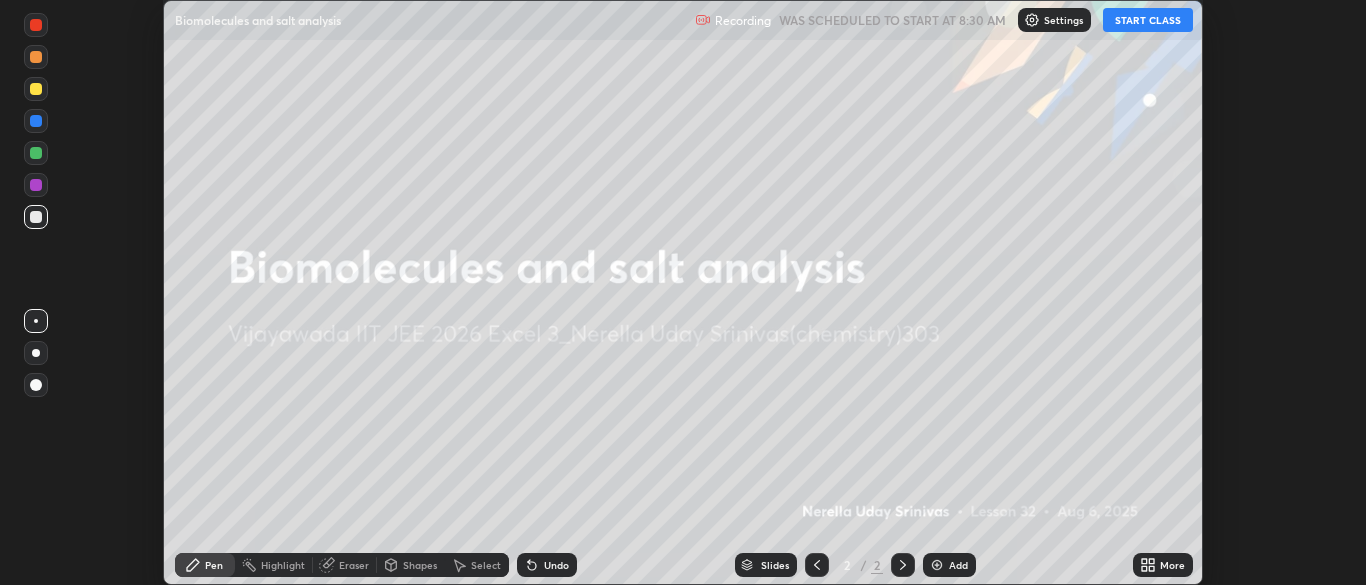 click on "Add" at bounding box center (949, 565) 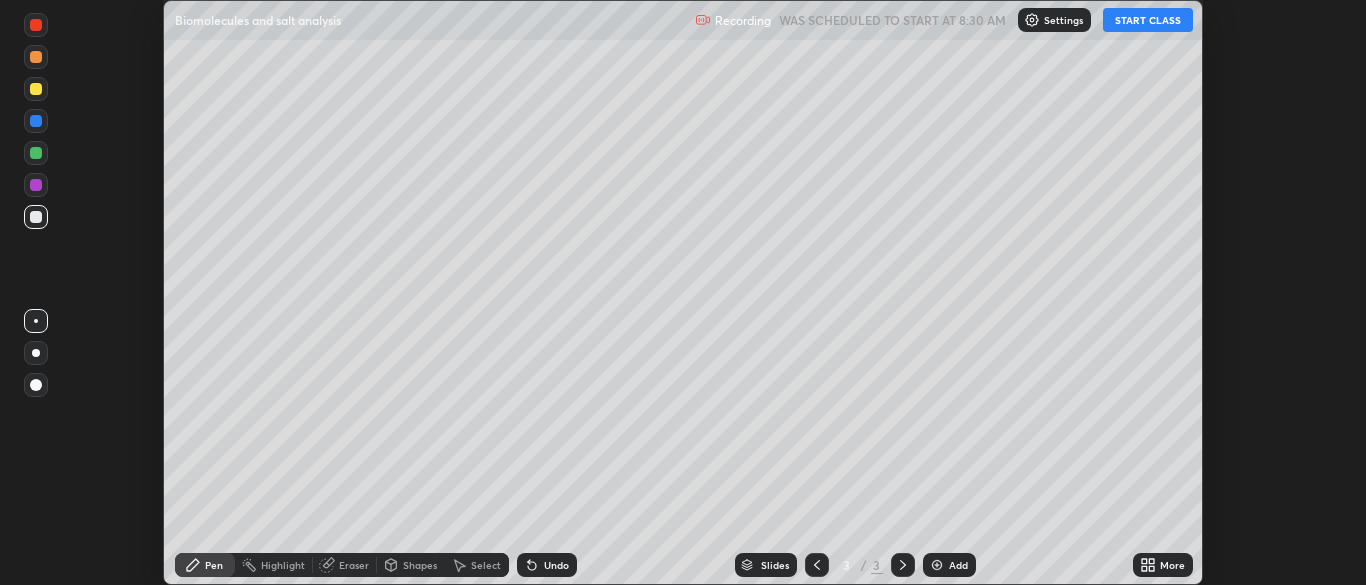 click on "START CLASS" at bounding box center [1148, 20] 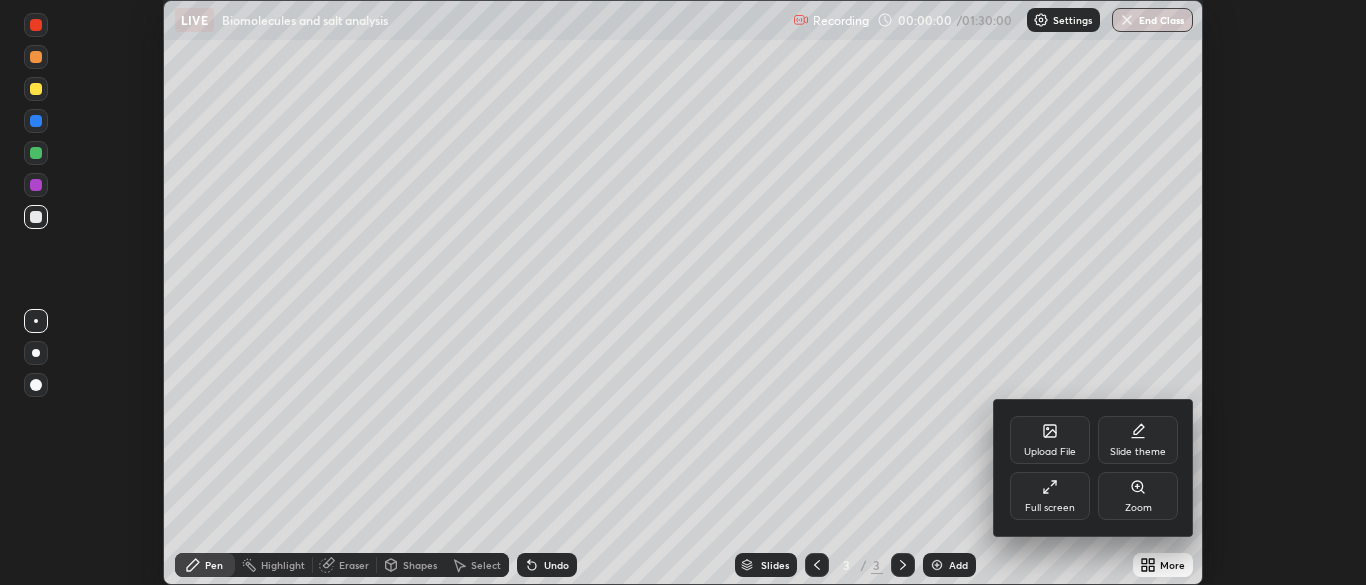 click on "Full screen" at bounding box center [1050, 496] 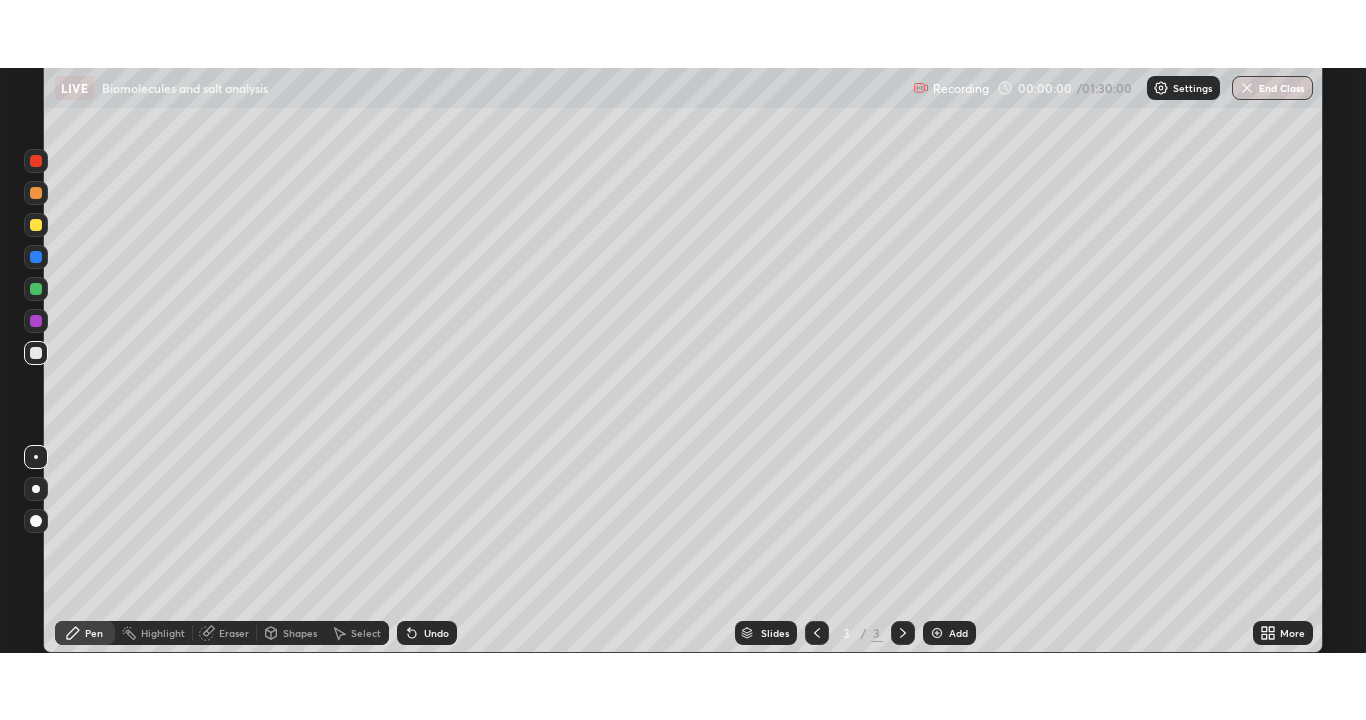 scroll, scrollTop: 99280, scrollLeft: 98634, axis: both 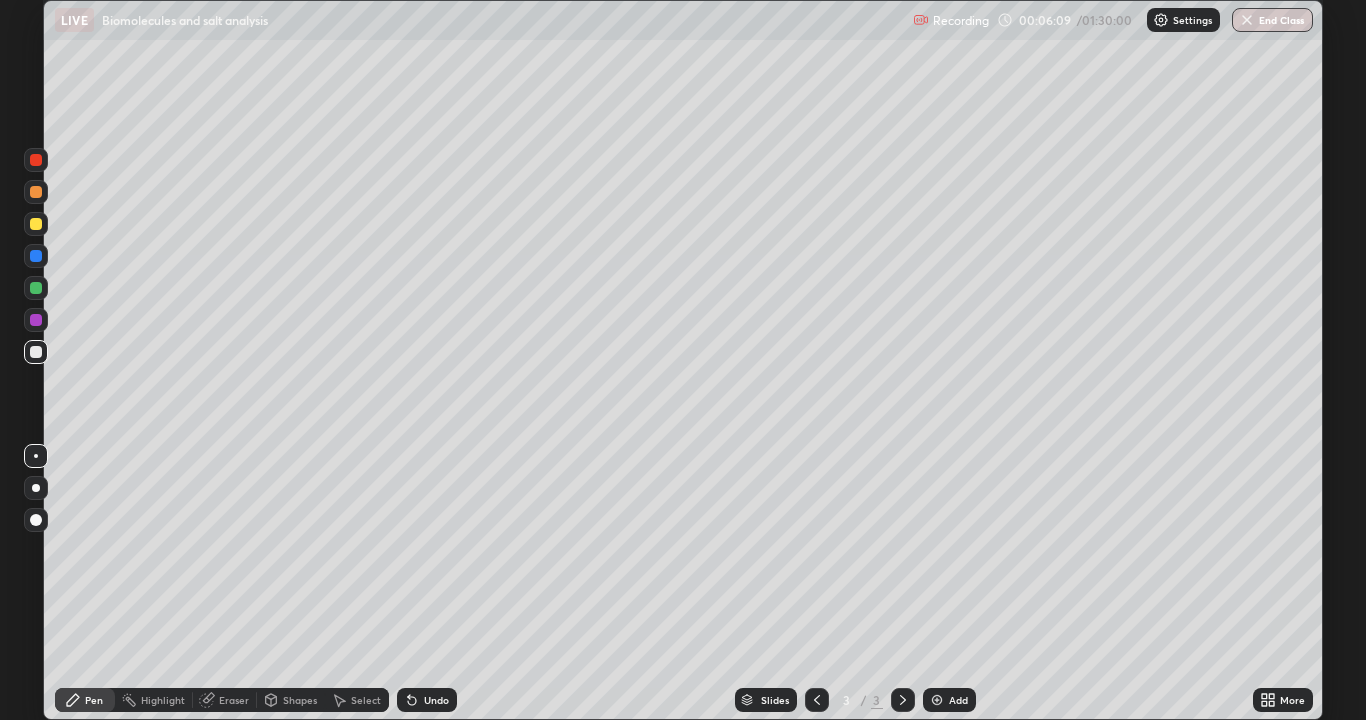 click at bounding box center (36, 456) 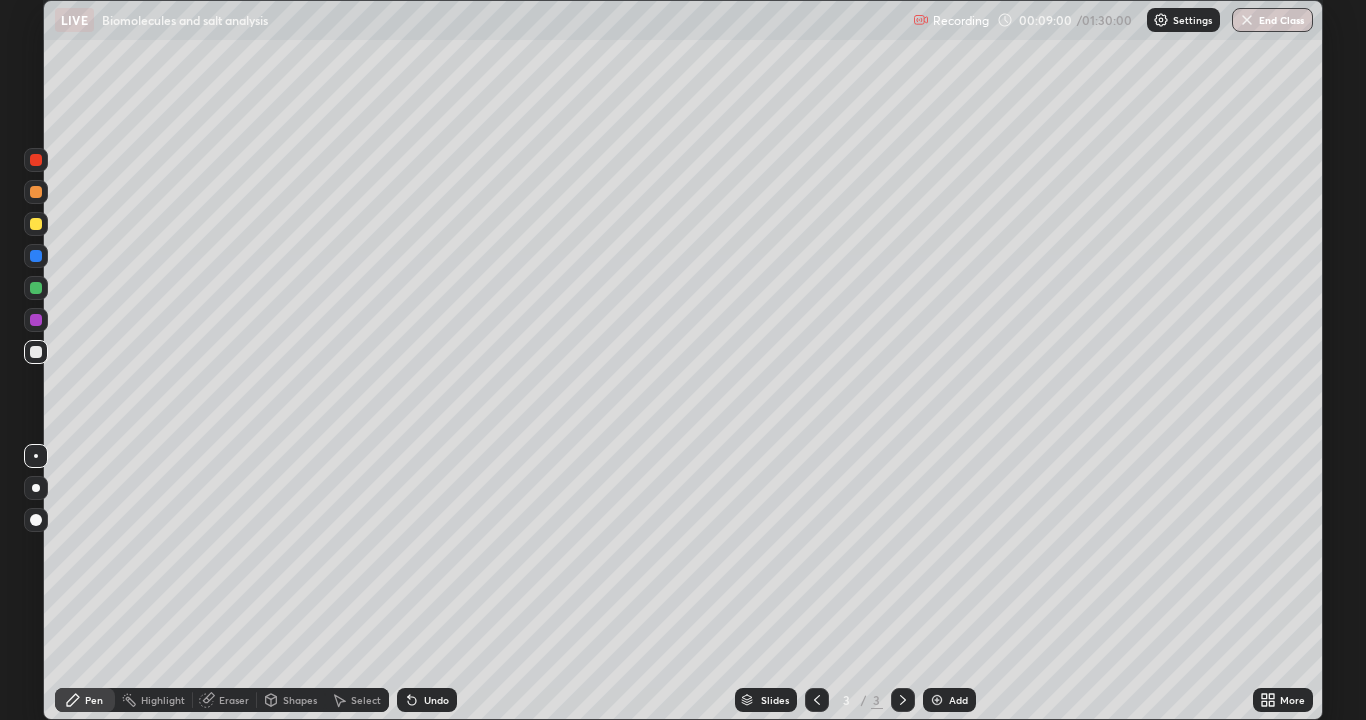 click on "Shapes" at bounding box center [300, 700] 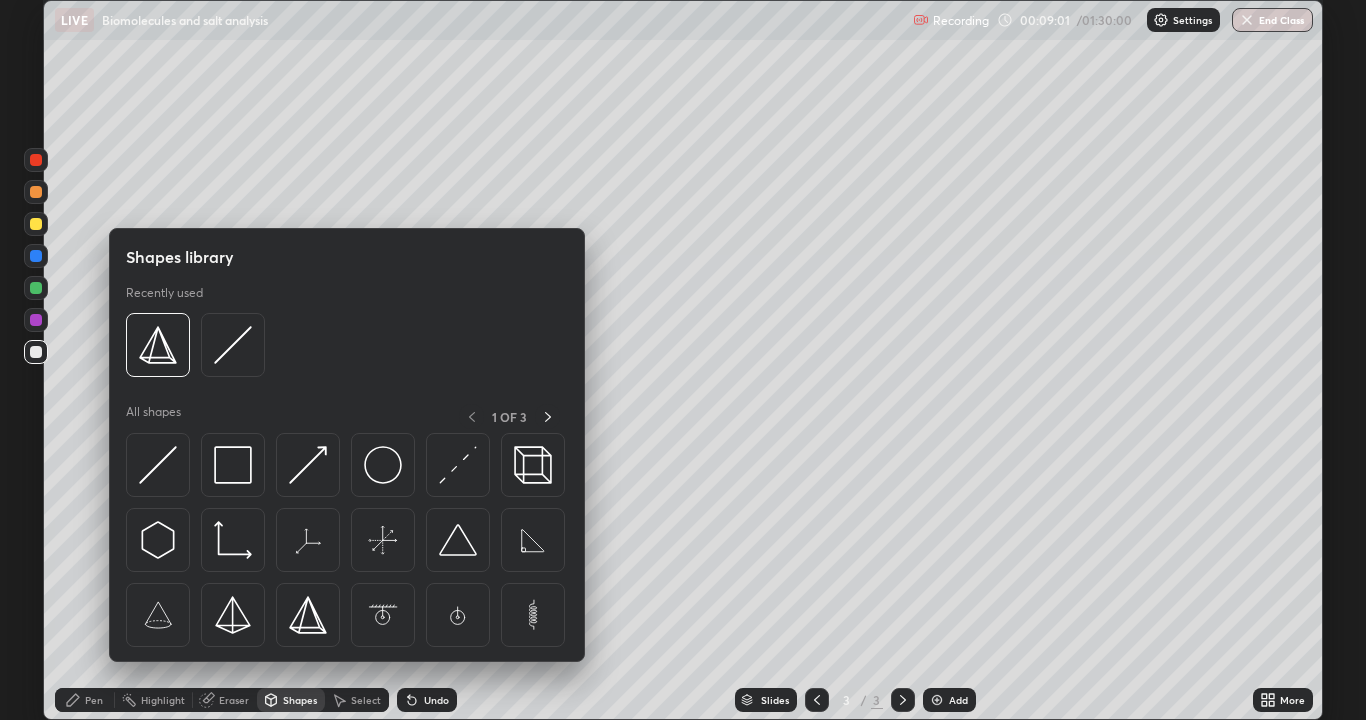 click on "Eraser" at bounding box center [234, 700] 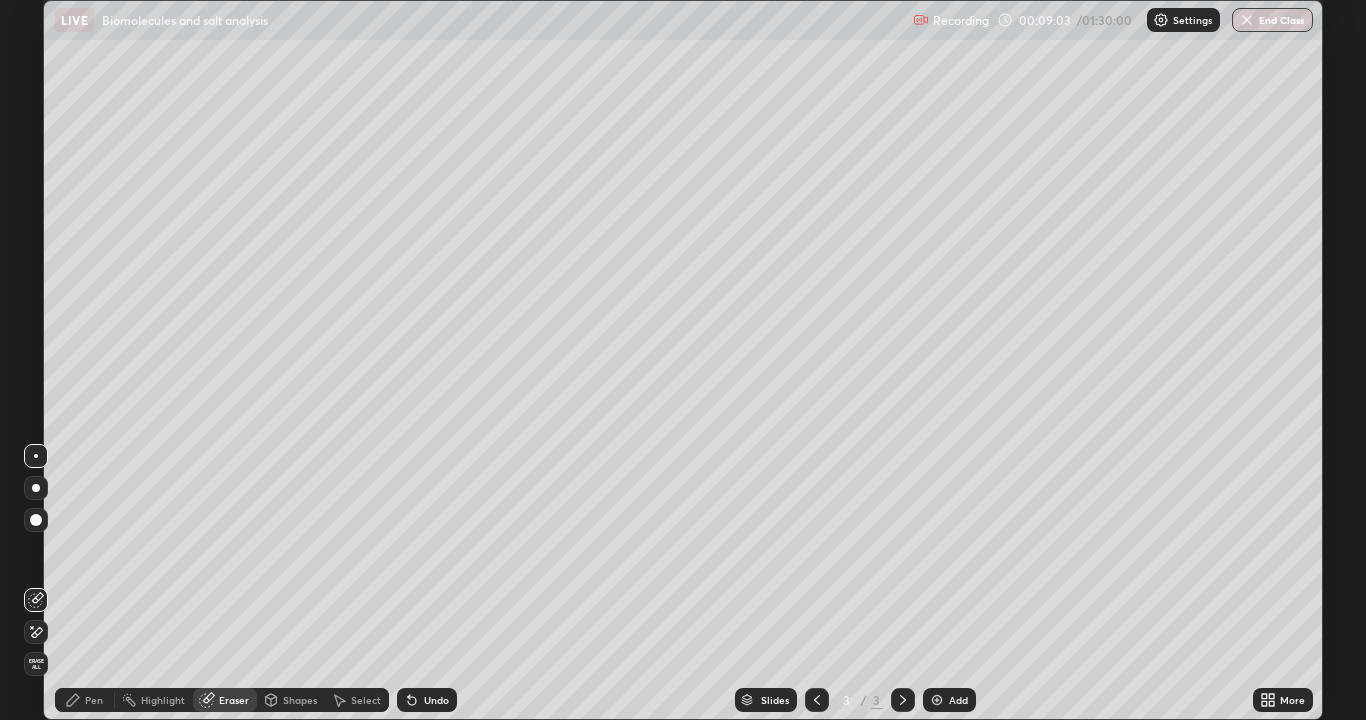click on "Pen" at bounding box center [94, 700] 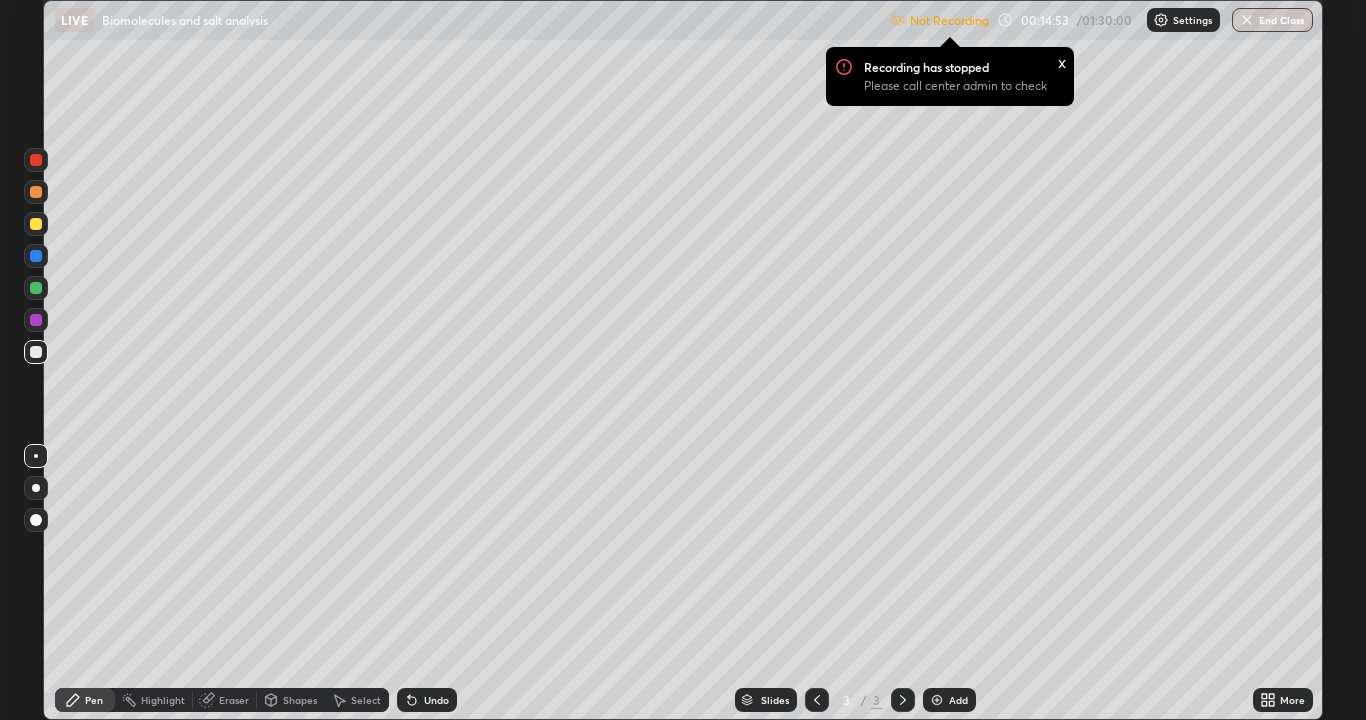 click on "Settings" at bounding box center [1183, 20] 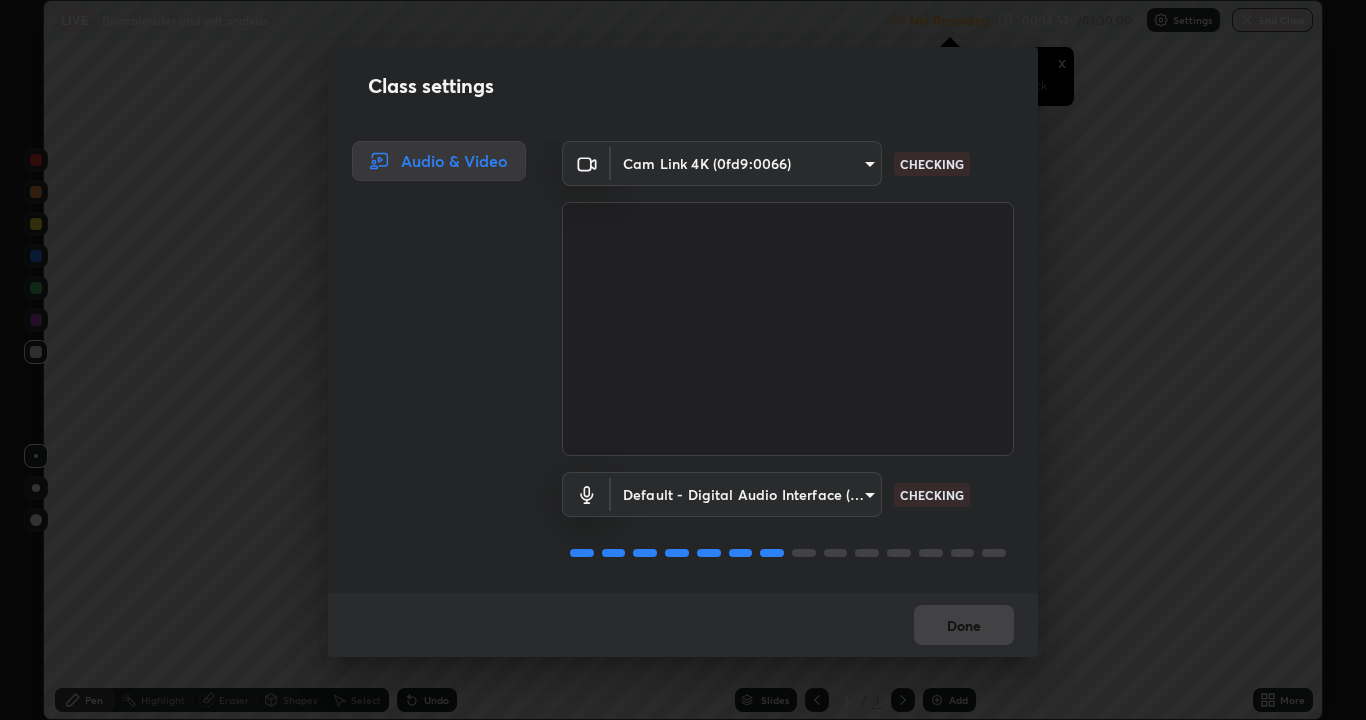scroll, scrollTop: 2, scrollLeft: 0, axis: vertical 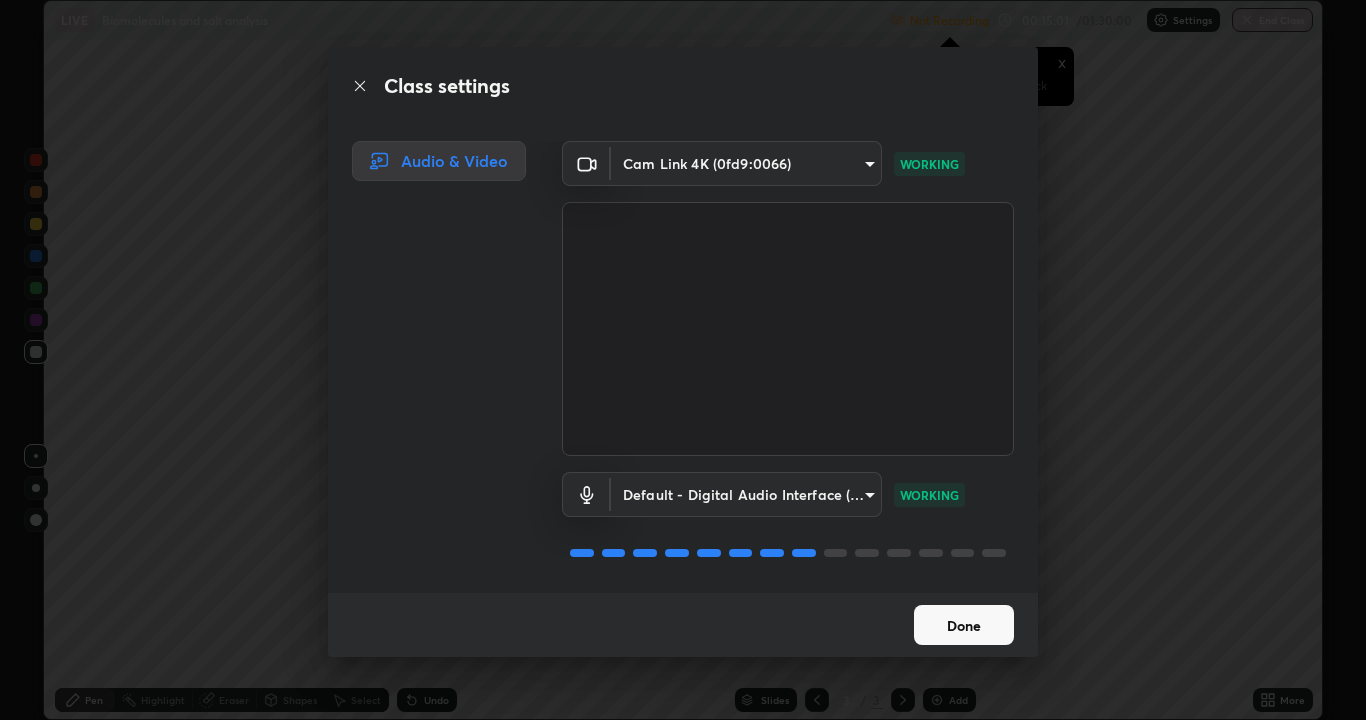 click on "Done" at bounding box center (964, 625) 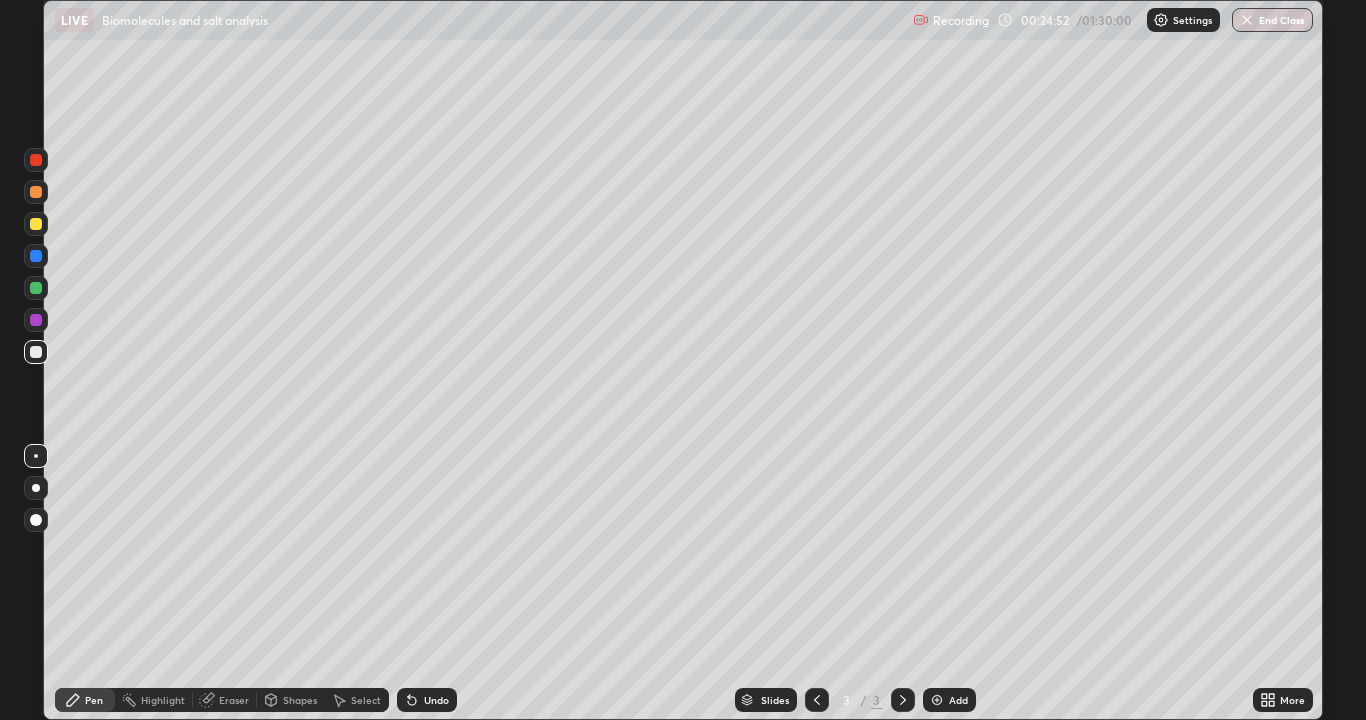 click on "Add" at bounding box center [958, 700] 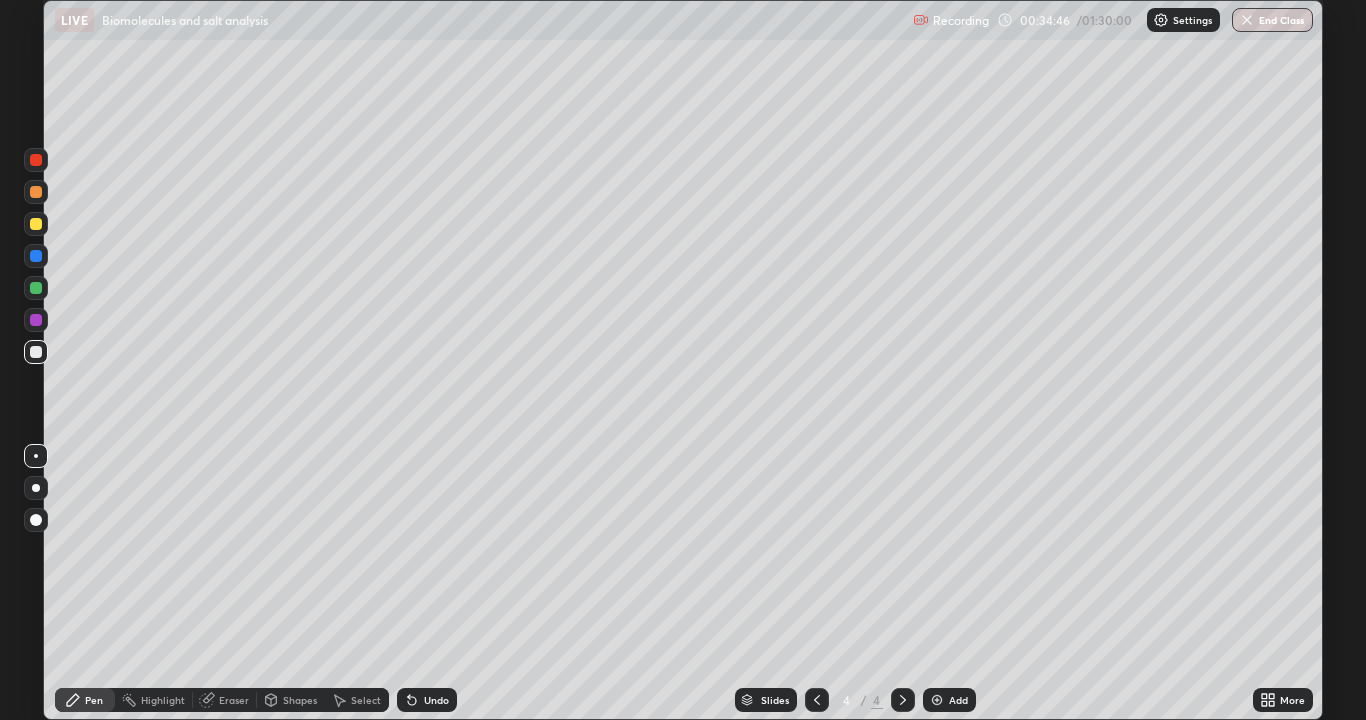 click on "Add" at bounding box center (958, 700) 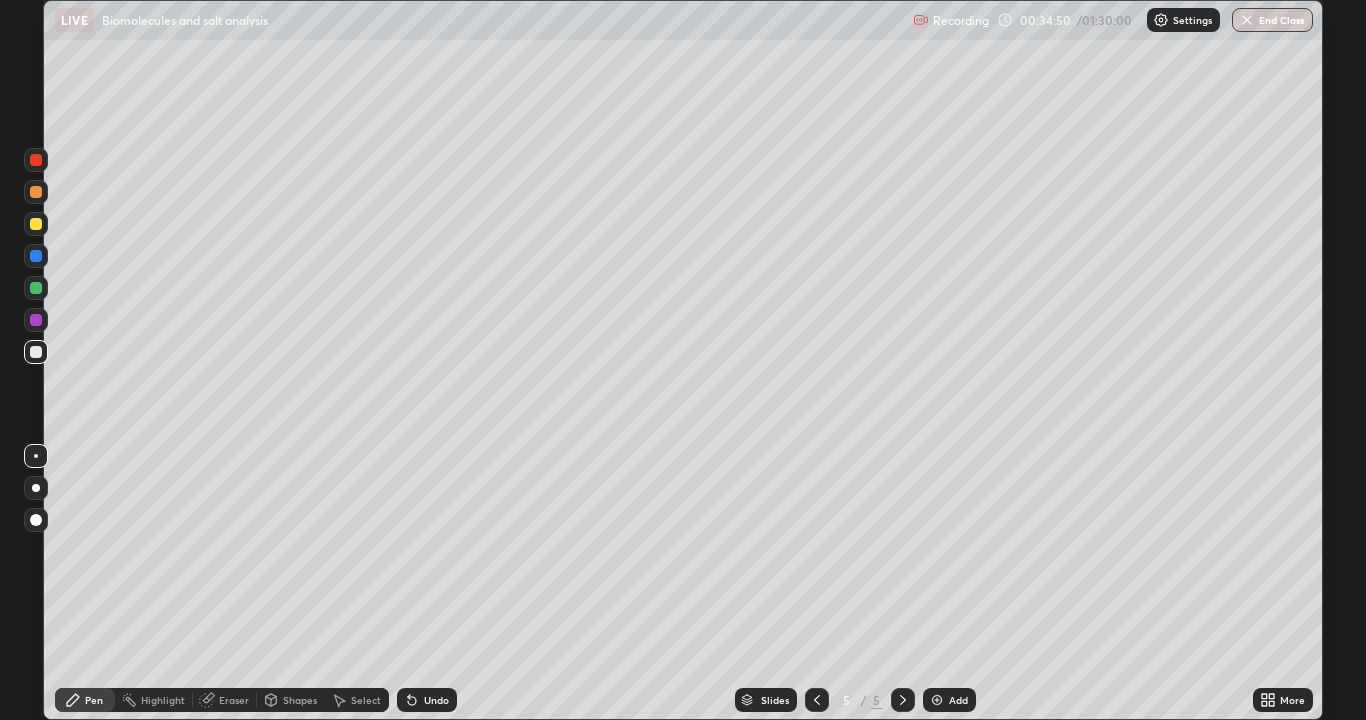 click 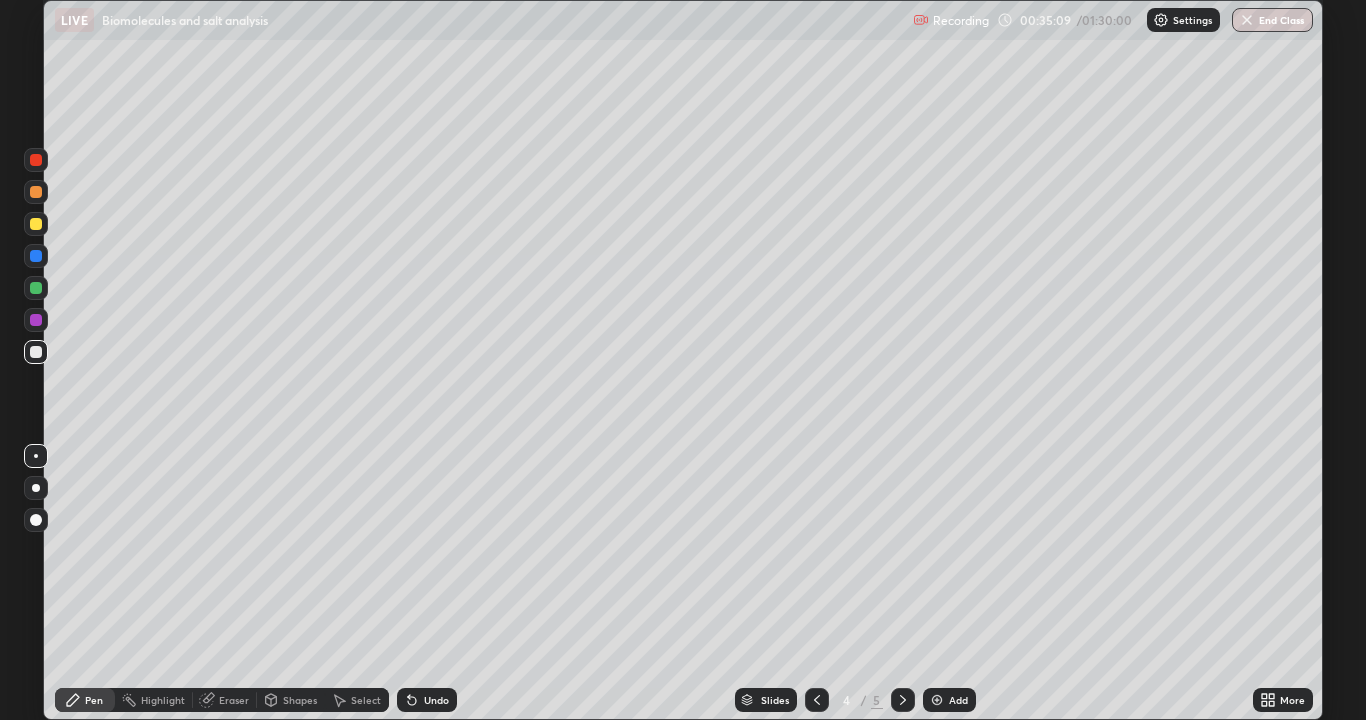 click on "Add" at bounding box center (958, 700) 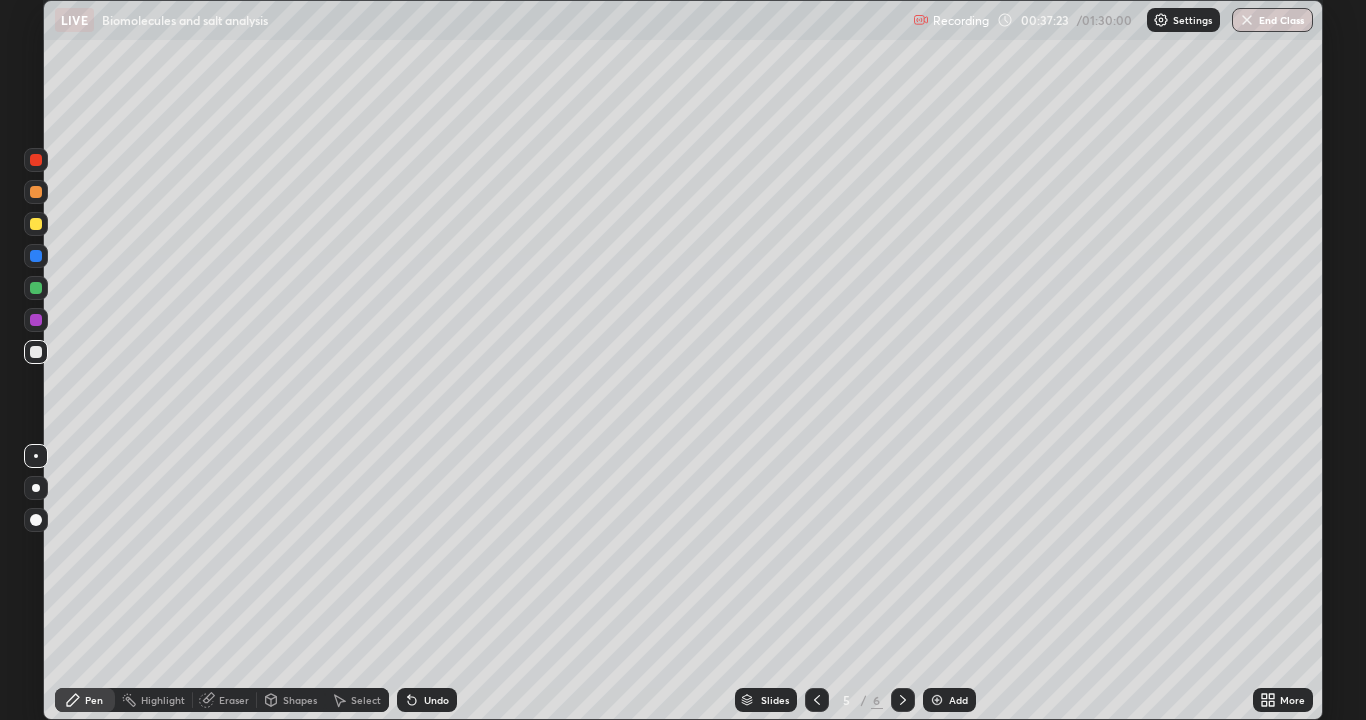 click on "Eraser" at bounding box center (225, 700) 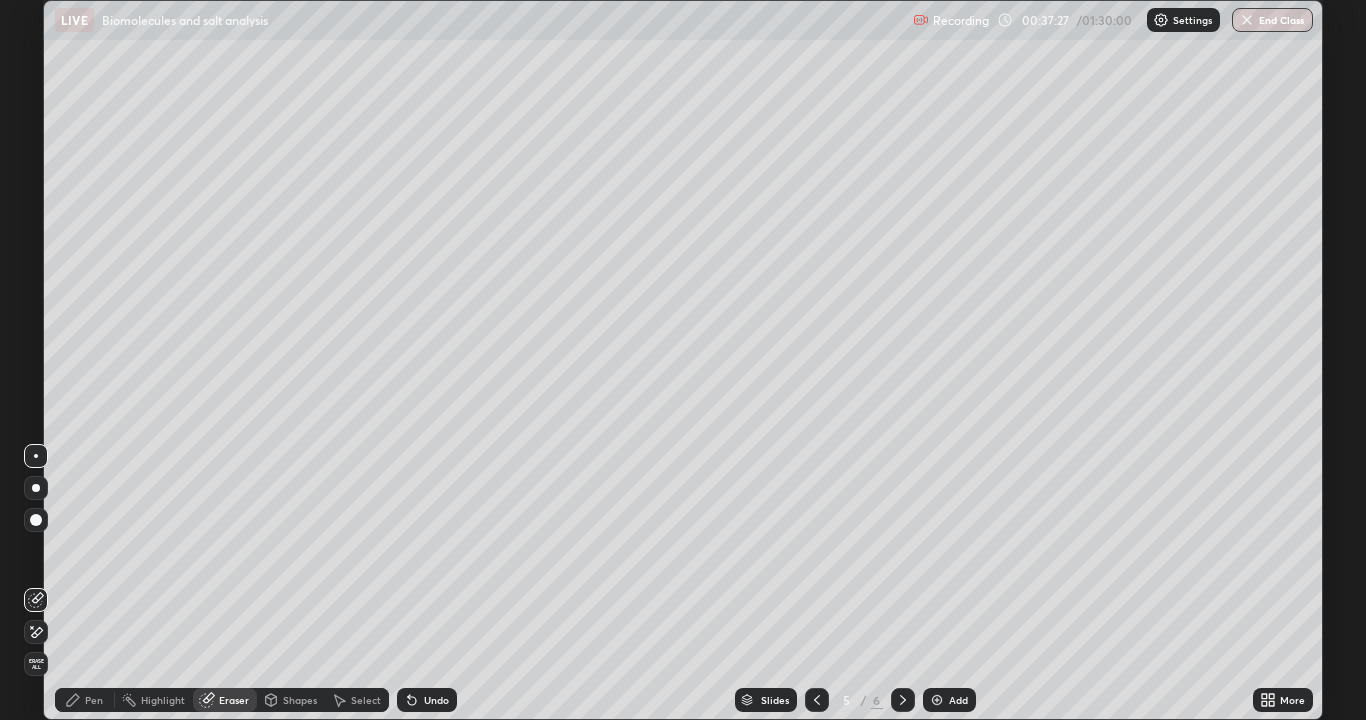 click on "Pen" at bounding box center (85, 700) 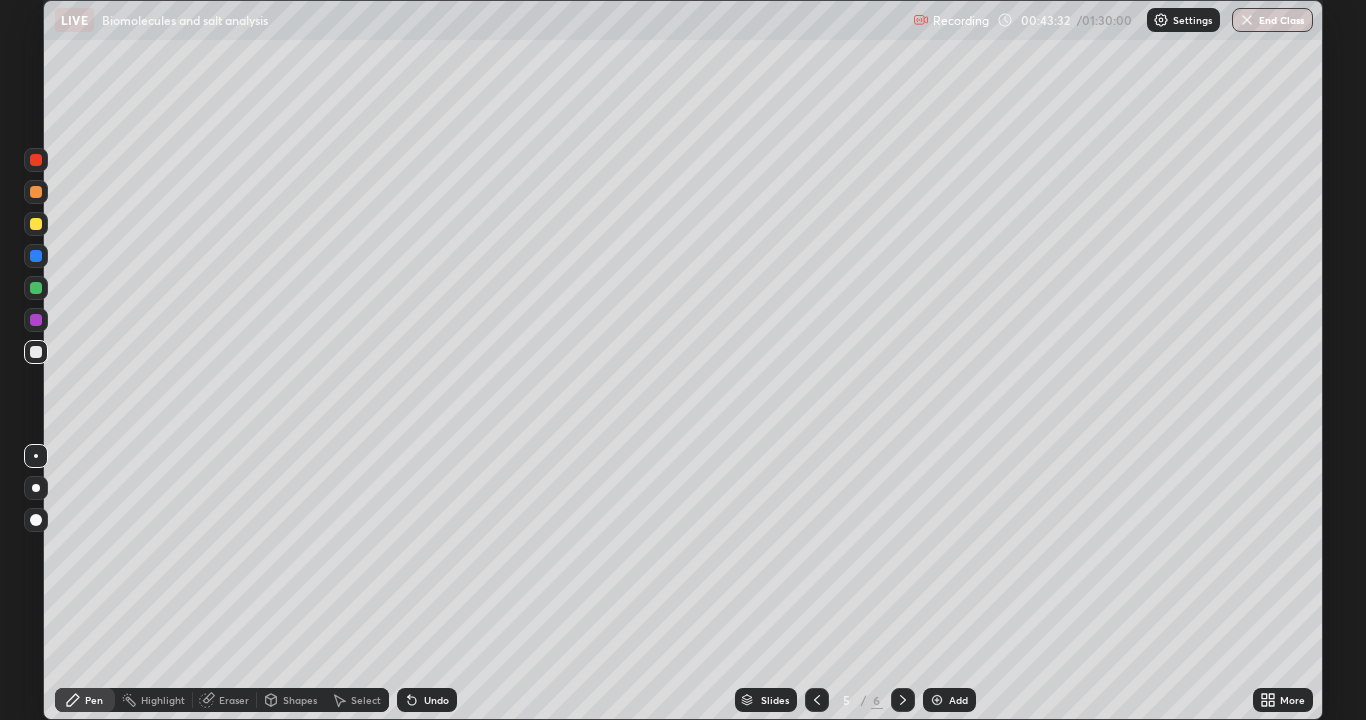 click on "Add" at bounding box center [949, 700] 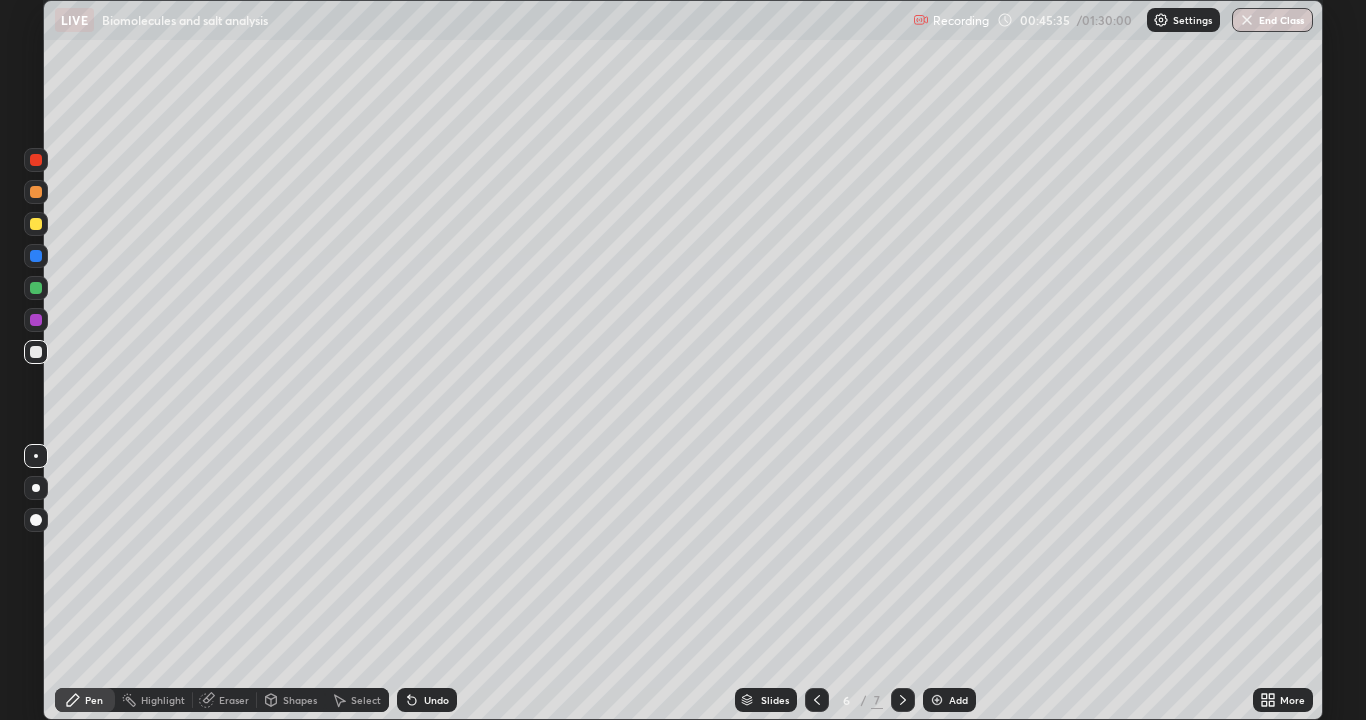 click on "Eraser" at bounding box center (234, 700) 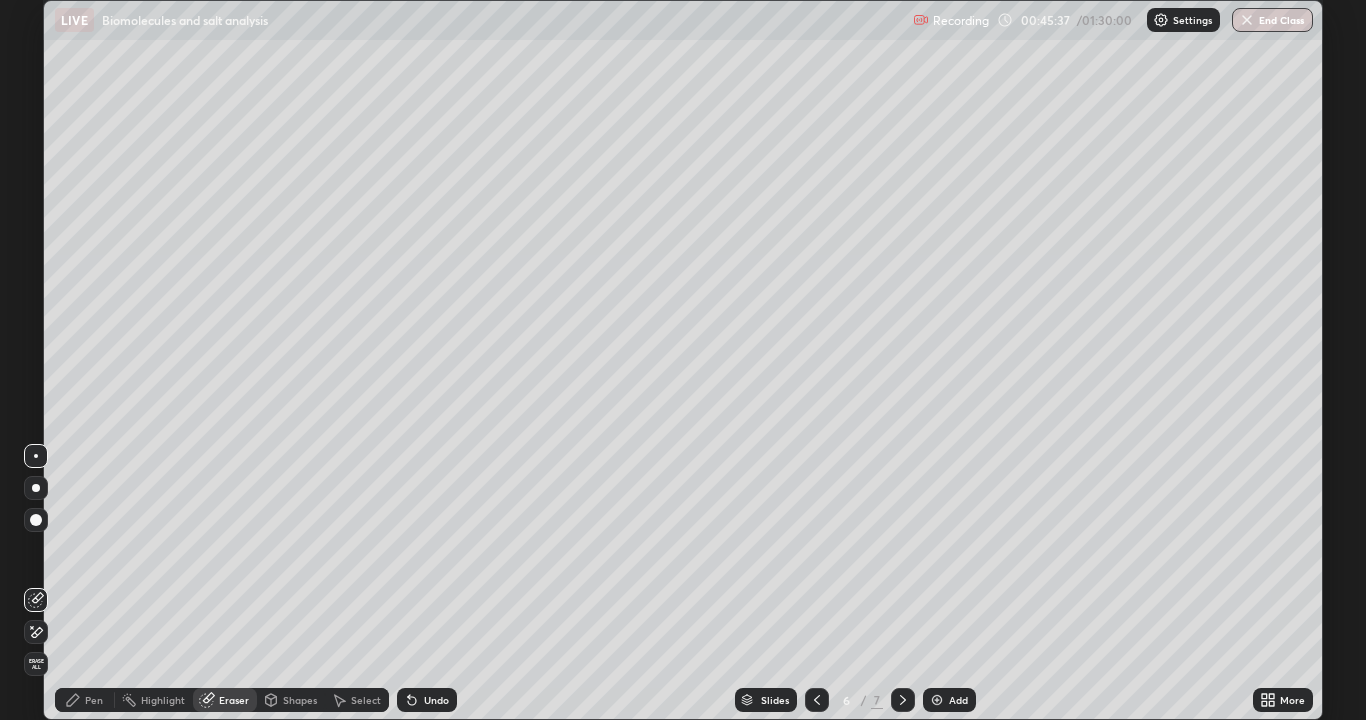 click on "Pen" at bounding box center [94, 700] 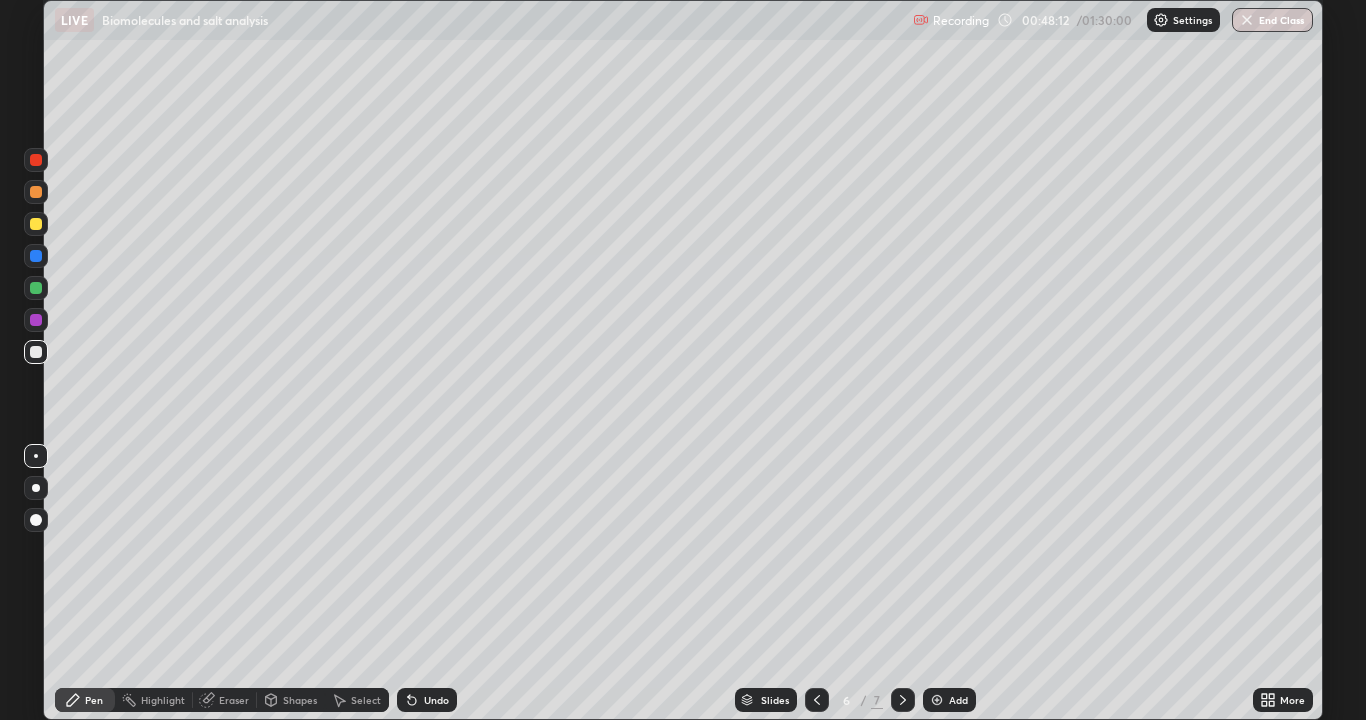 click on "Eraser" at bounding box center (234, 700) 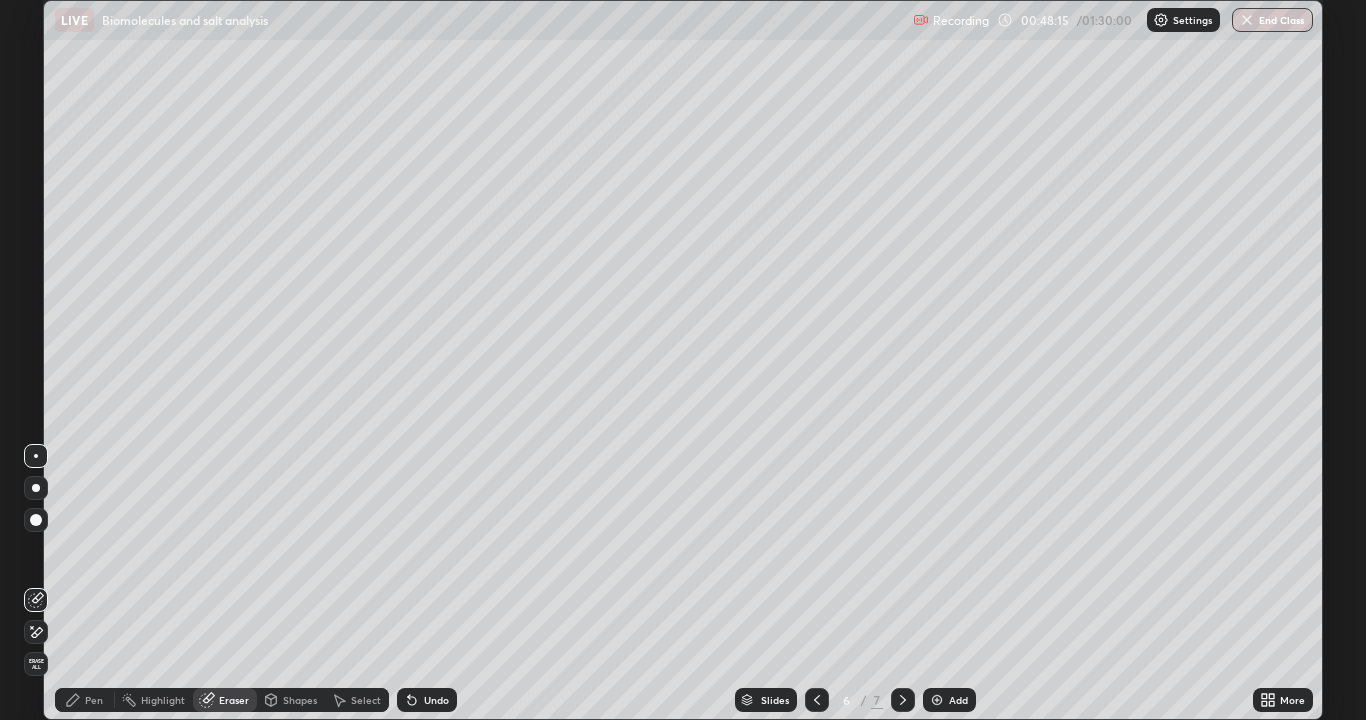 click on "Pen" at bounding box center [85, 700] 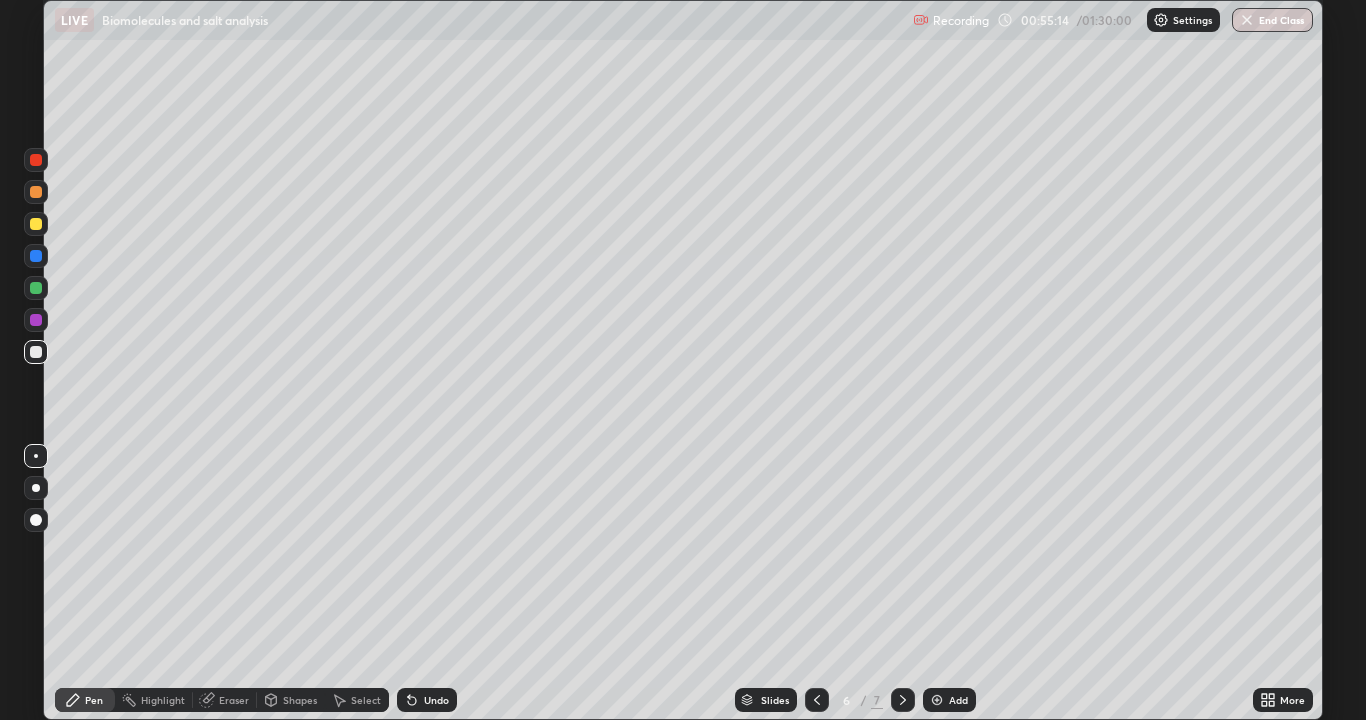 click at bounding box center [937, 700] 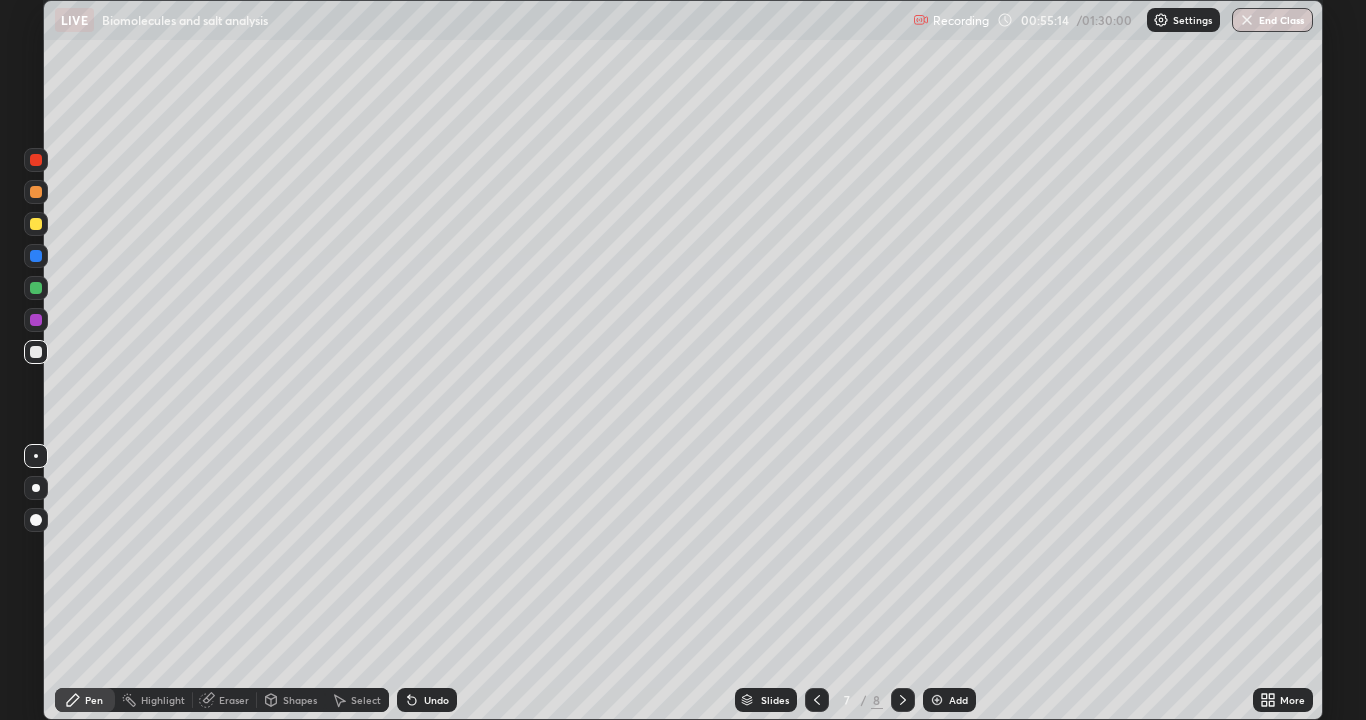 click at bounding box center (937, 700) 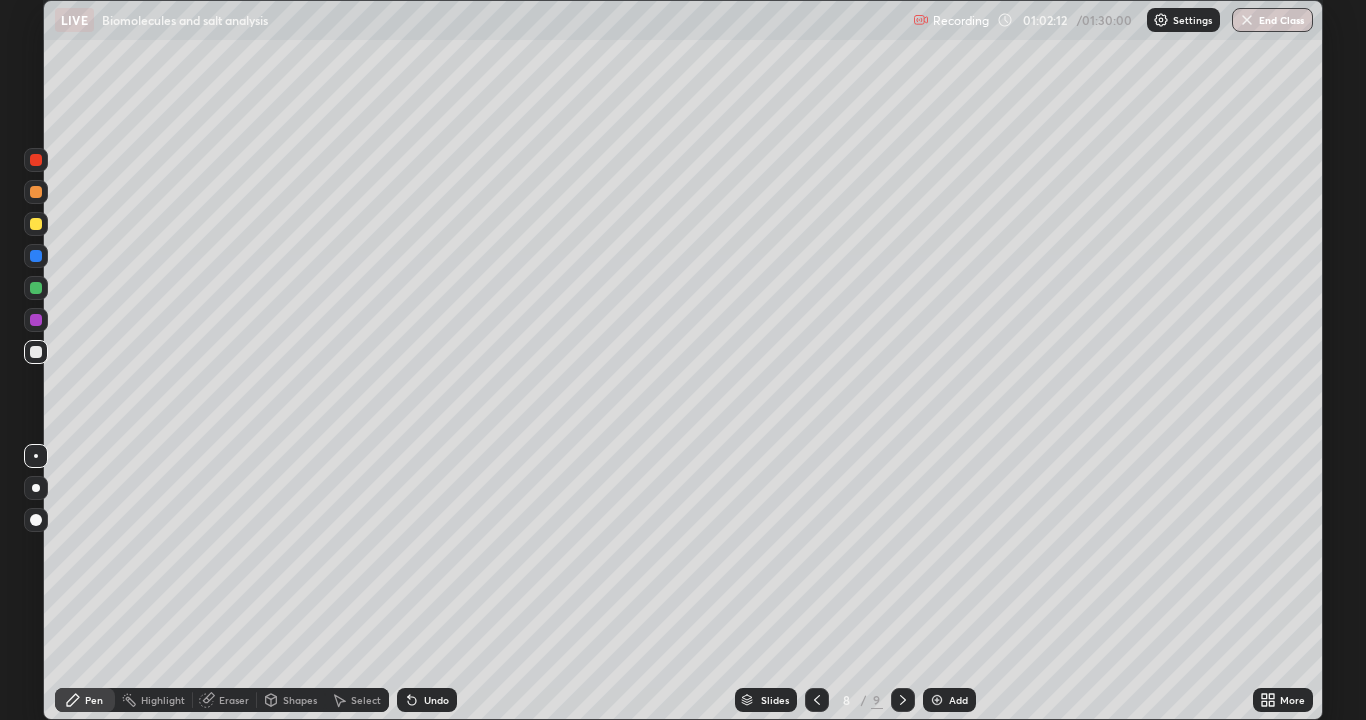 click on "Undo" at bounding box center [436, 700] 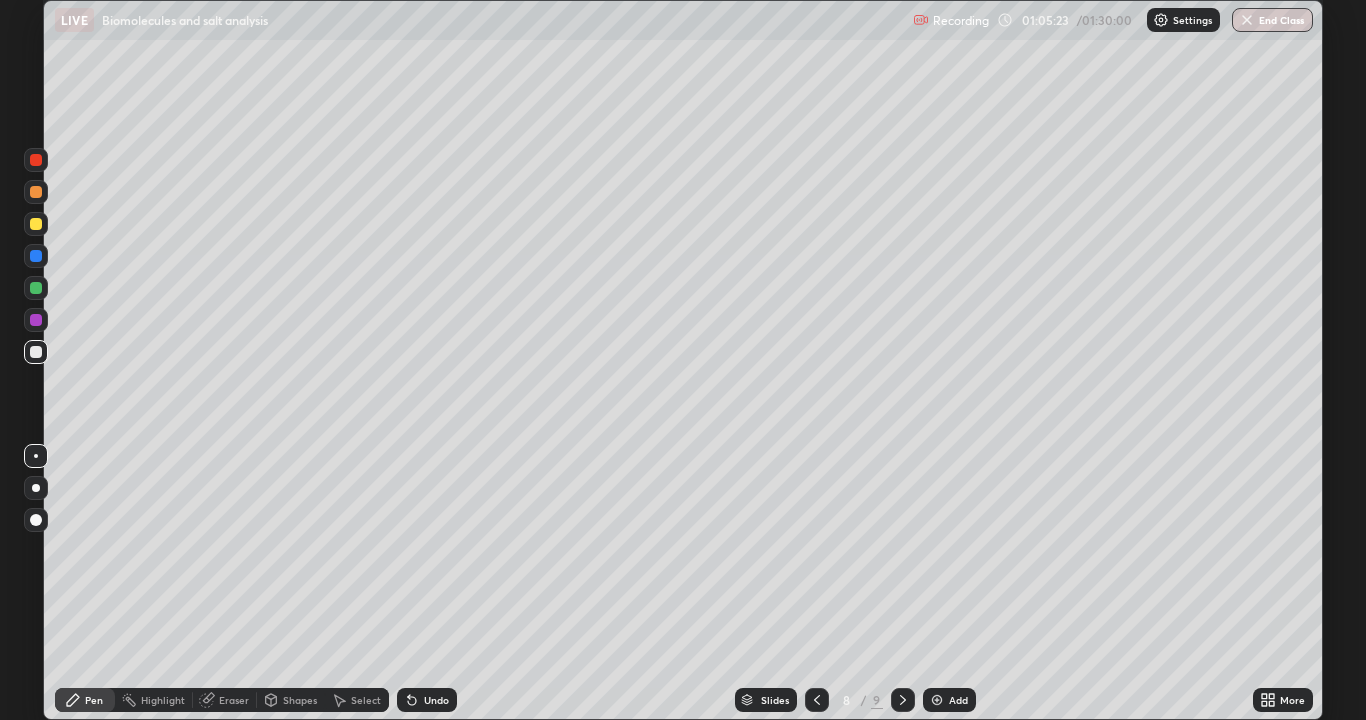 click on "Add" at bounding box center (949, 700) 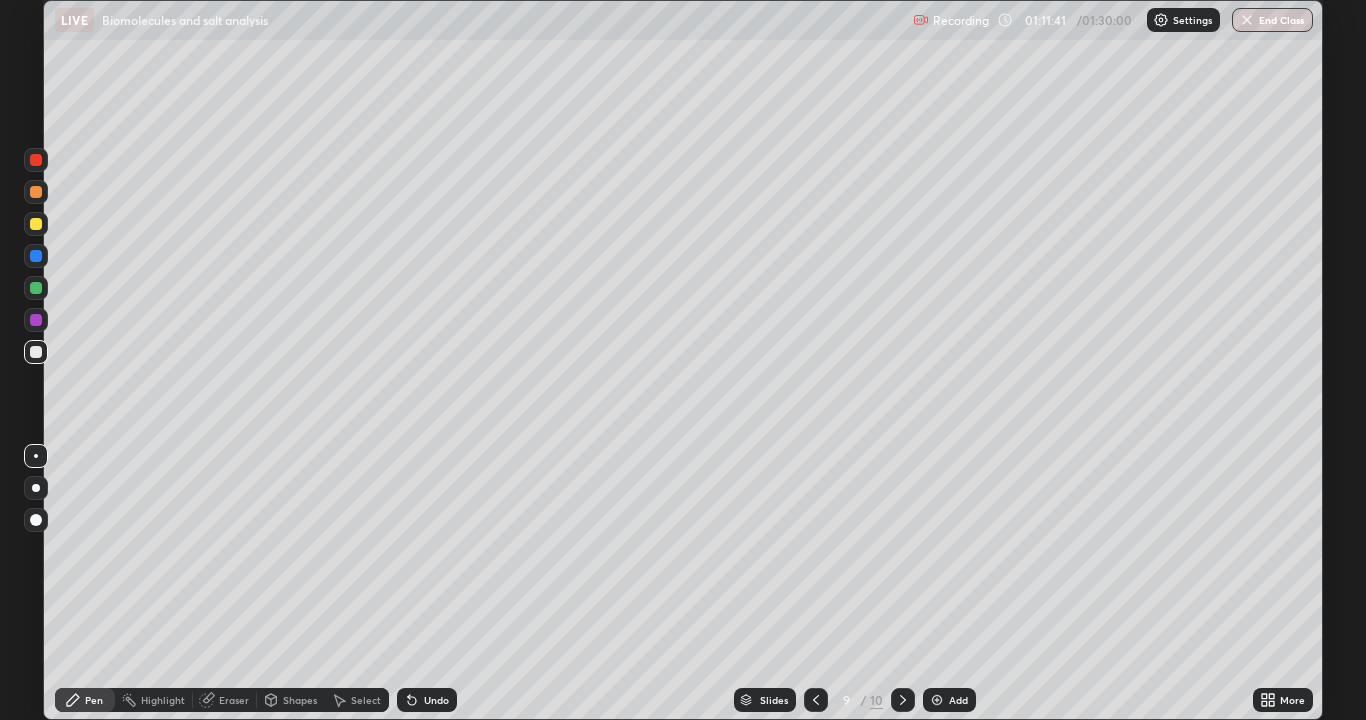 click on "Add" at bounding box center [949, 700] 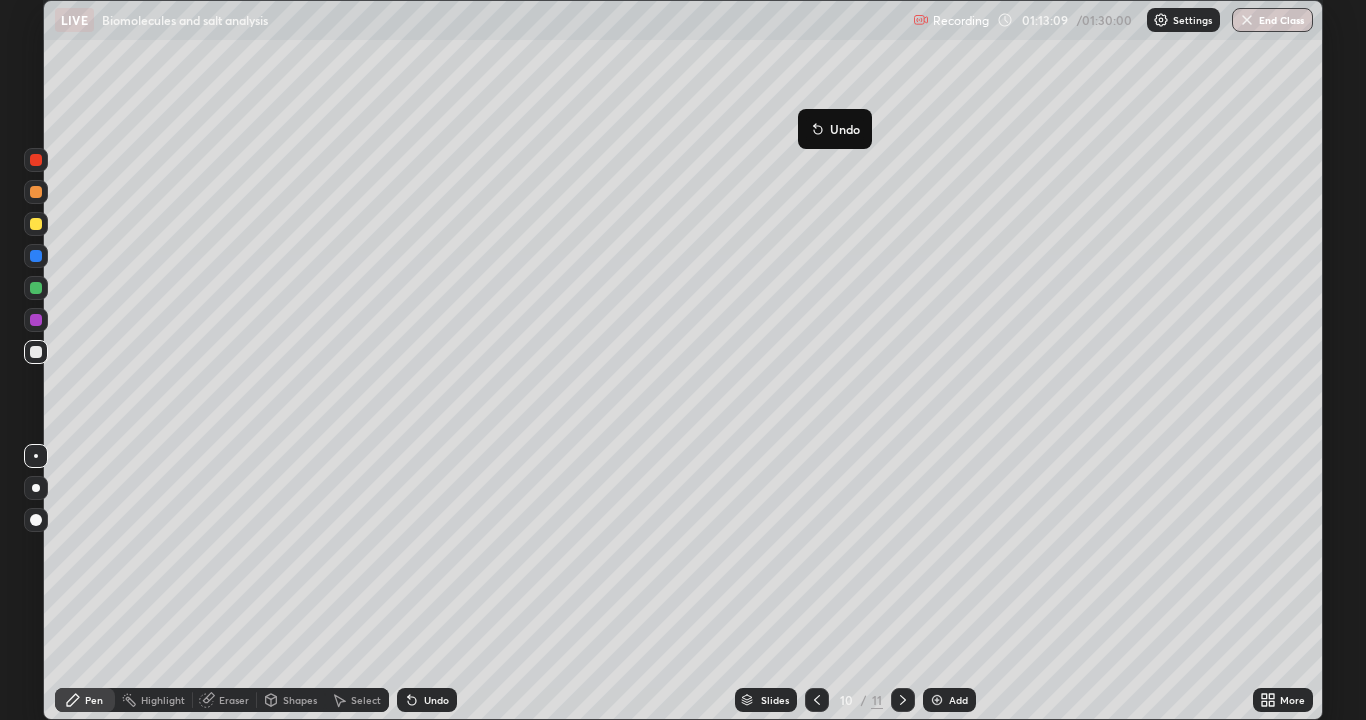 click 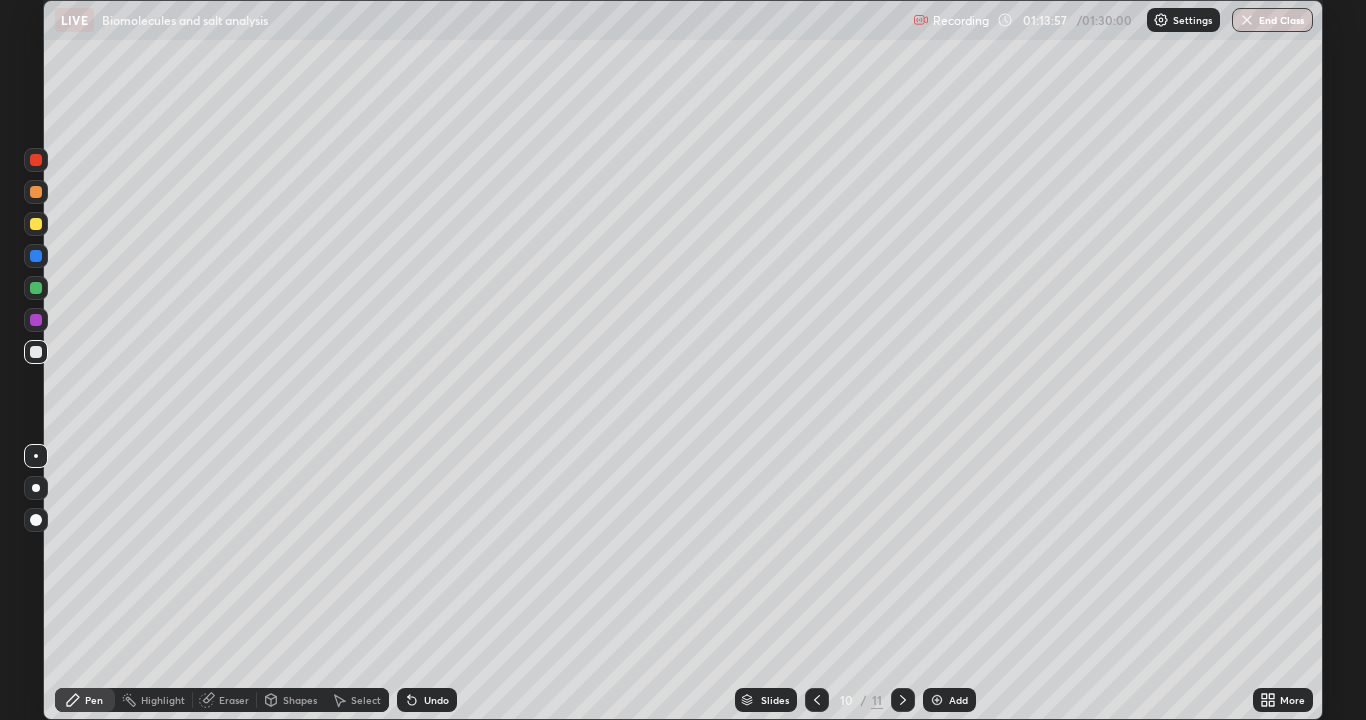 click at bounding box center [36, 352] 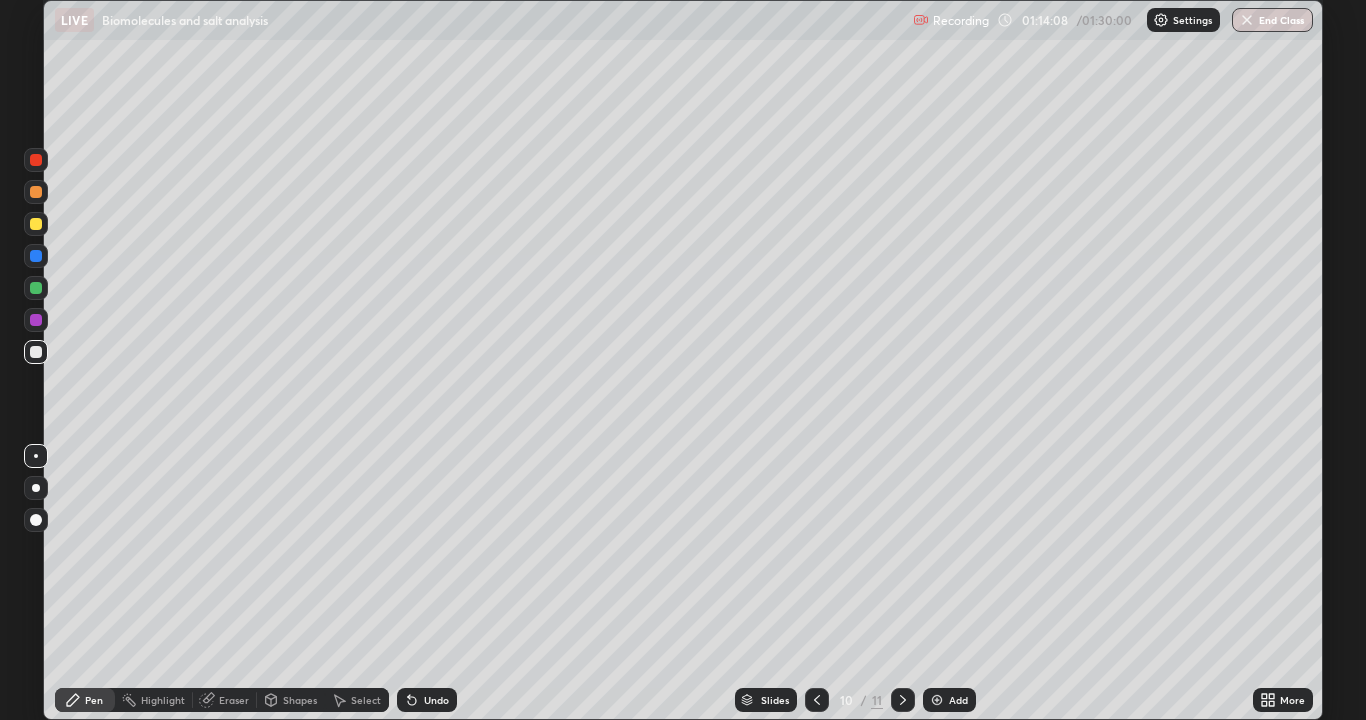 click at bounding box center [36, 160] 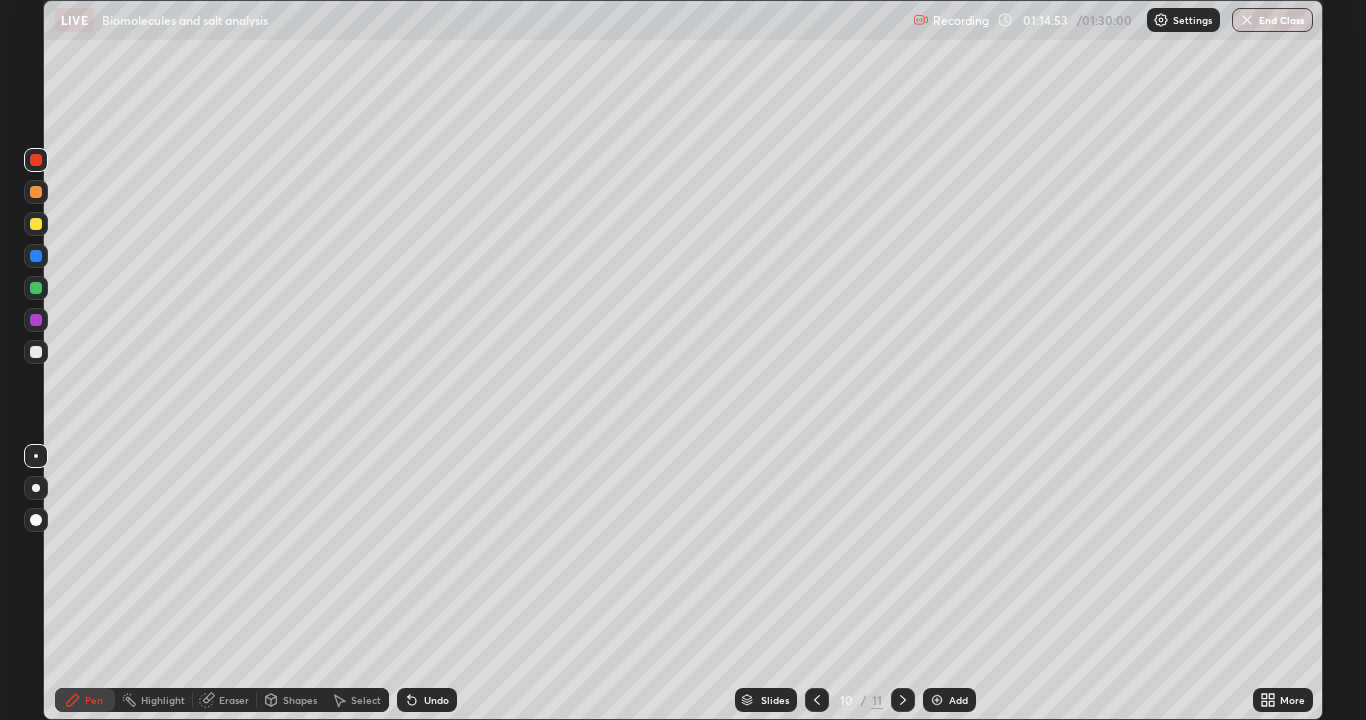 click at bounding box center (36, 352) 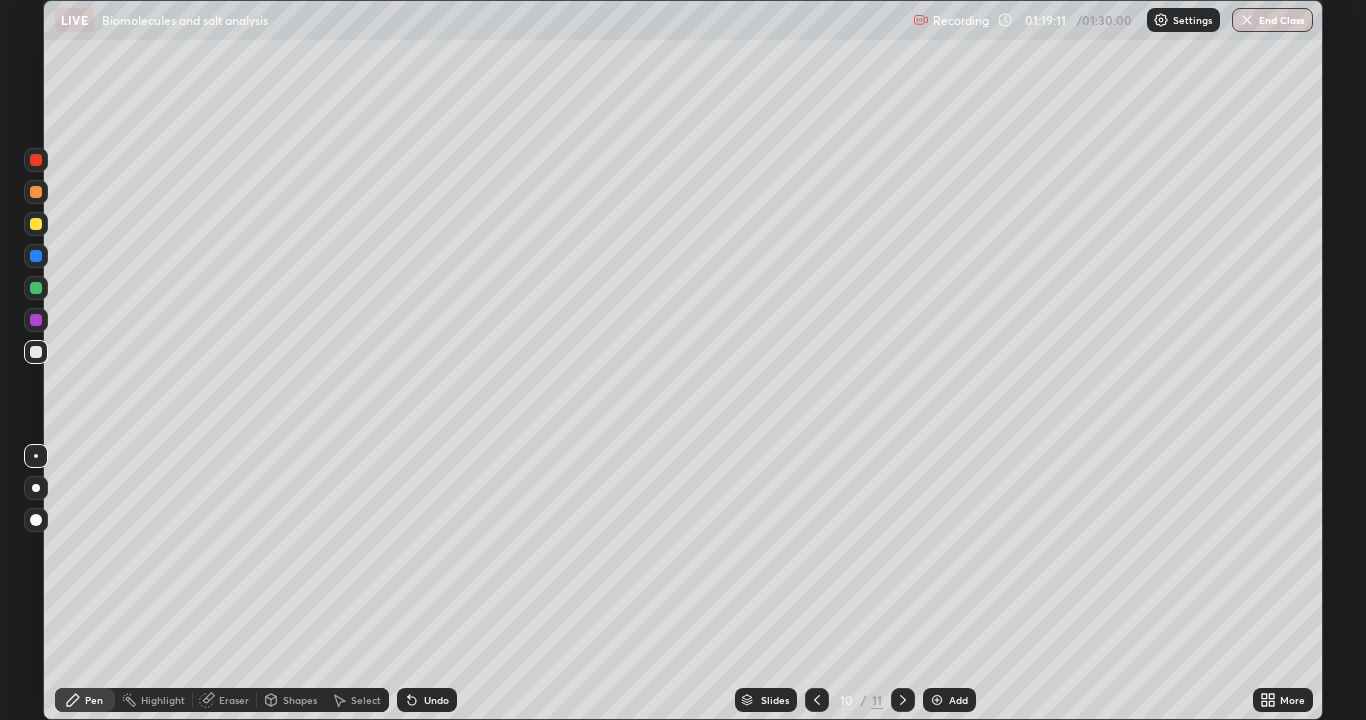 click on "Add" at bounding box center (958, 700) 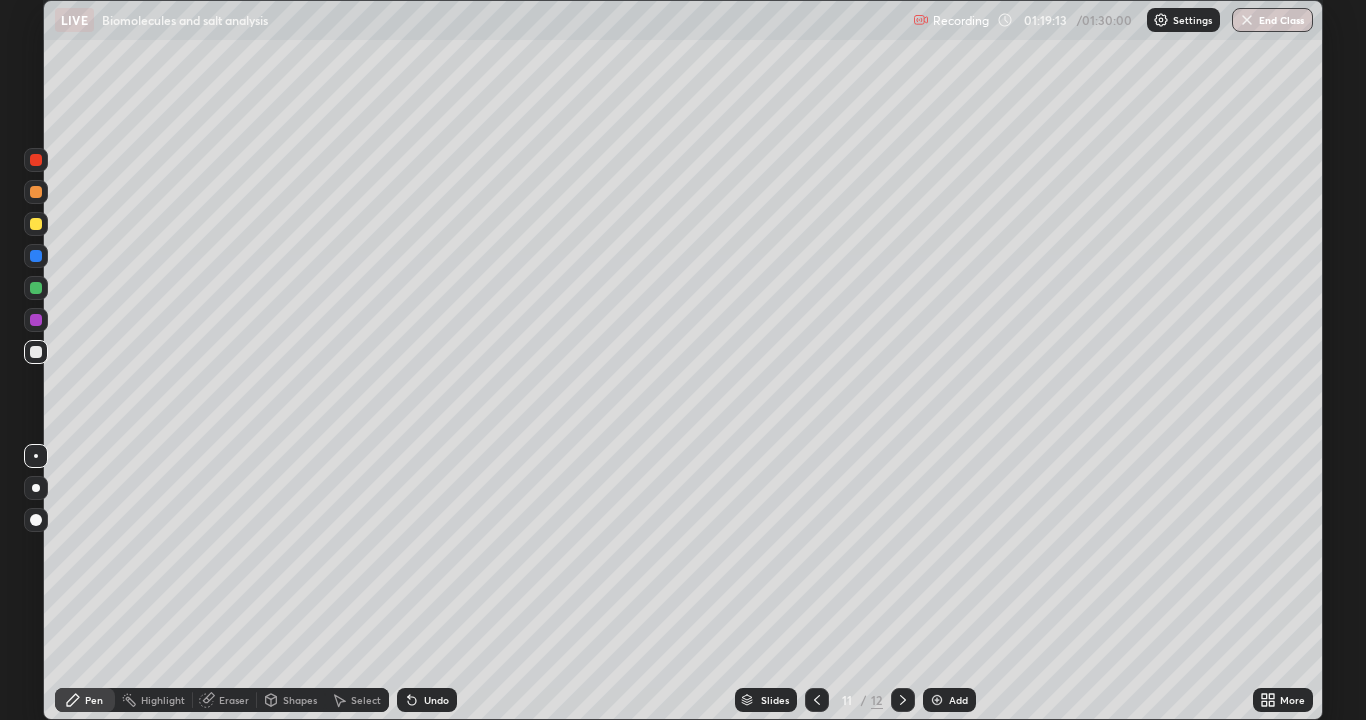 click 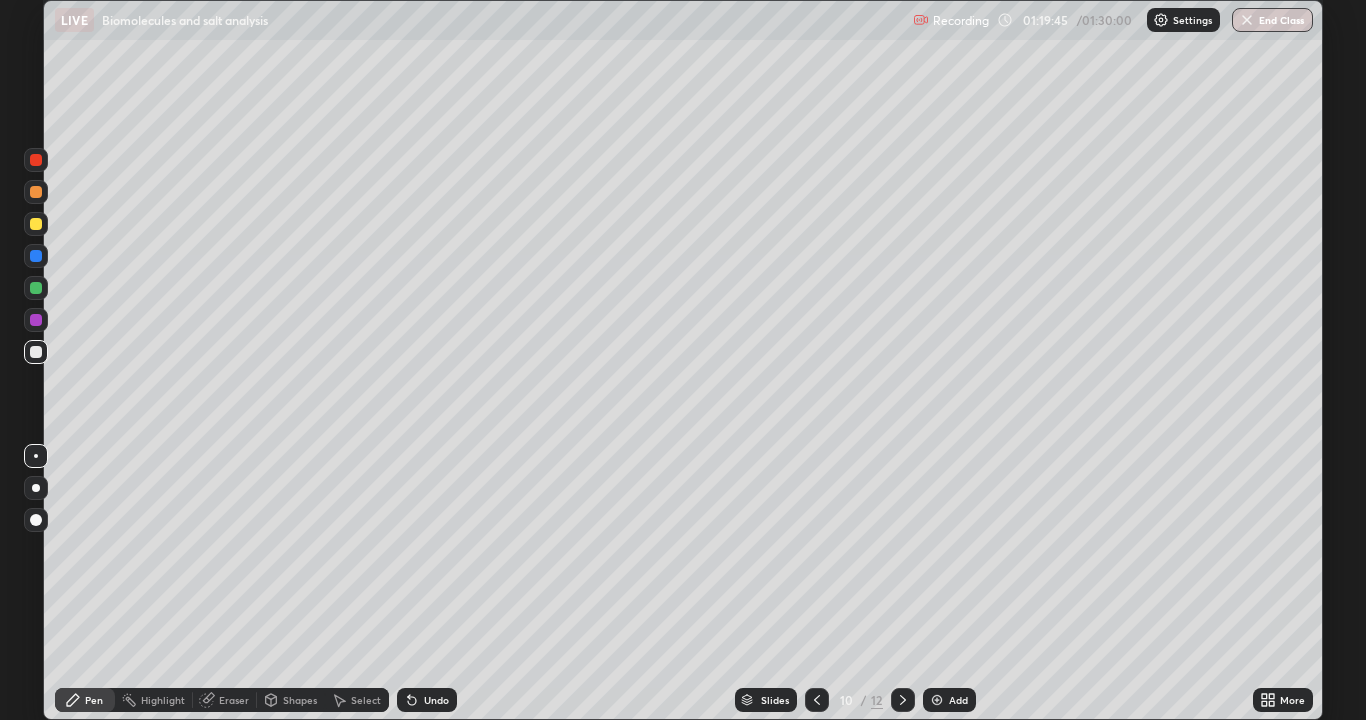 click 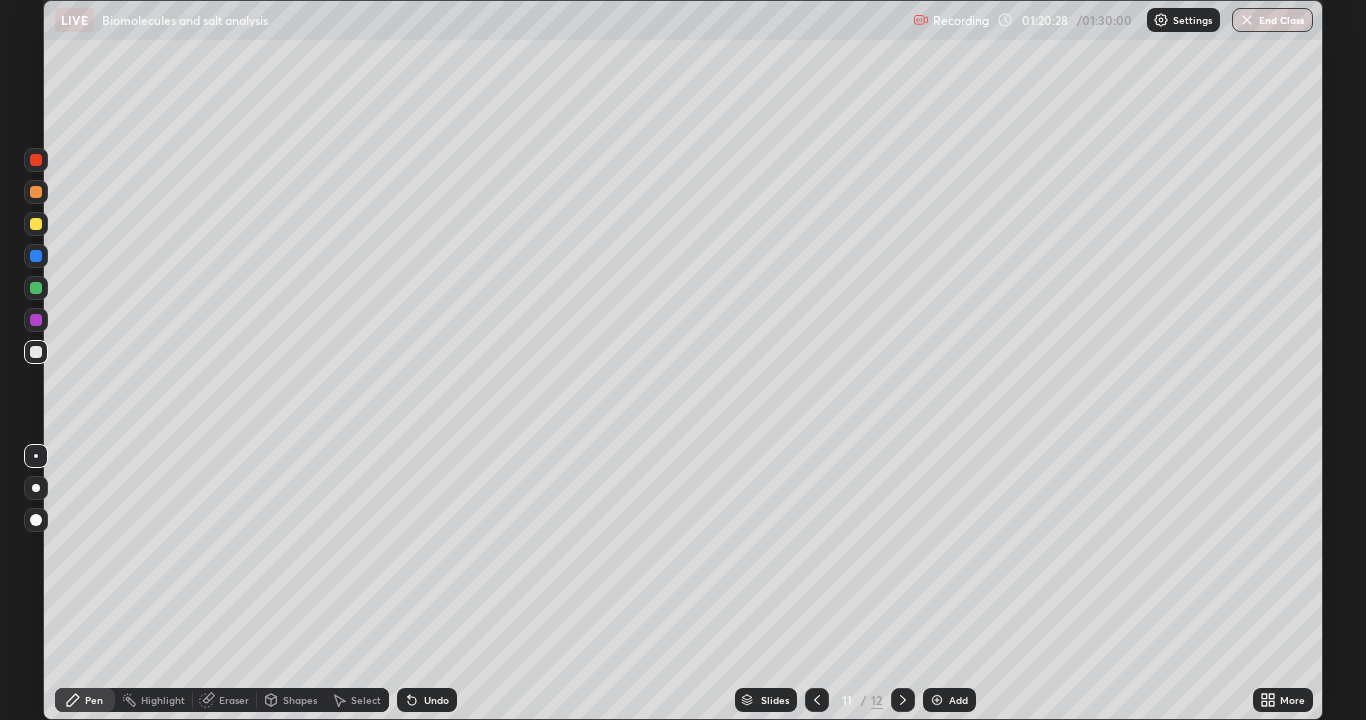 click at bounding box center [36, 320] 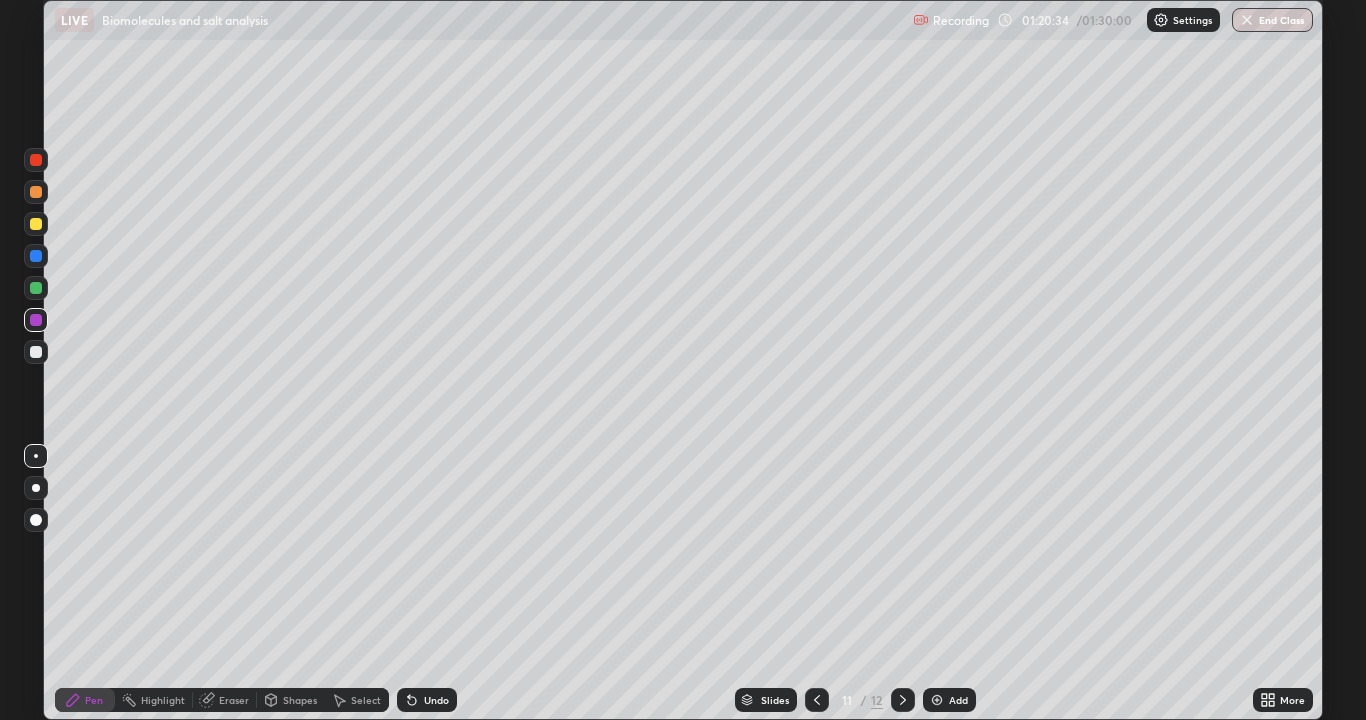 click at bounding box center [36, 352] 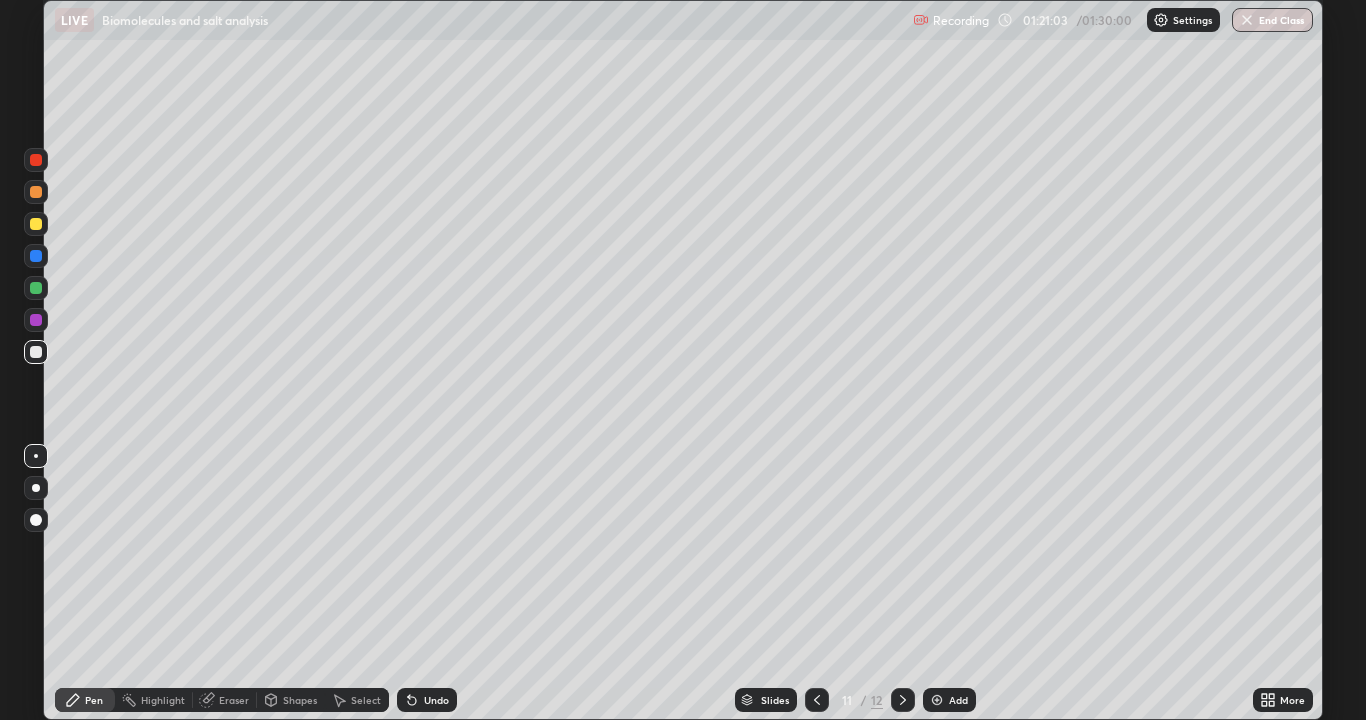 click on "Undo" at bounding box center [436, 700] 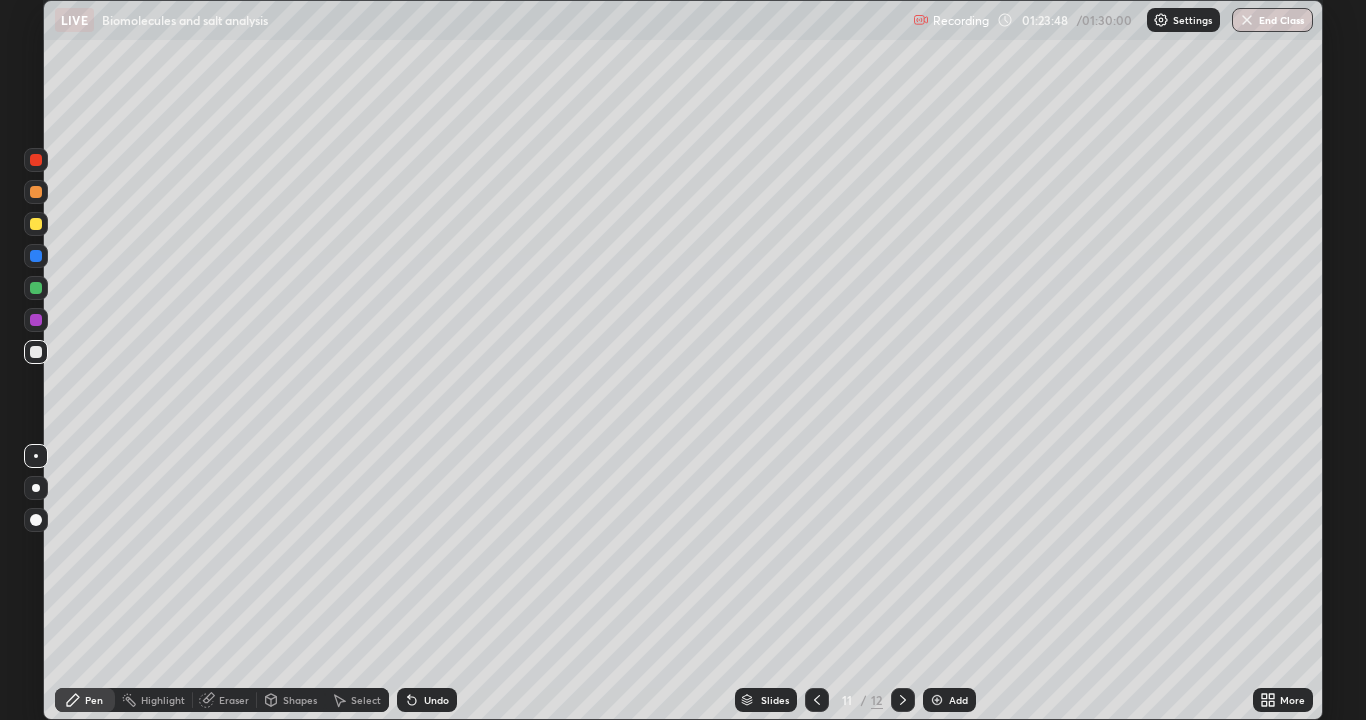 click at bounding box center [937, 700] 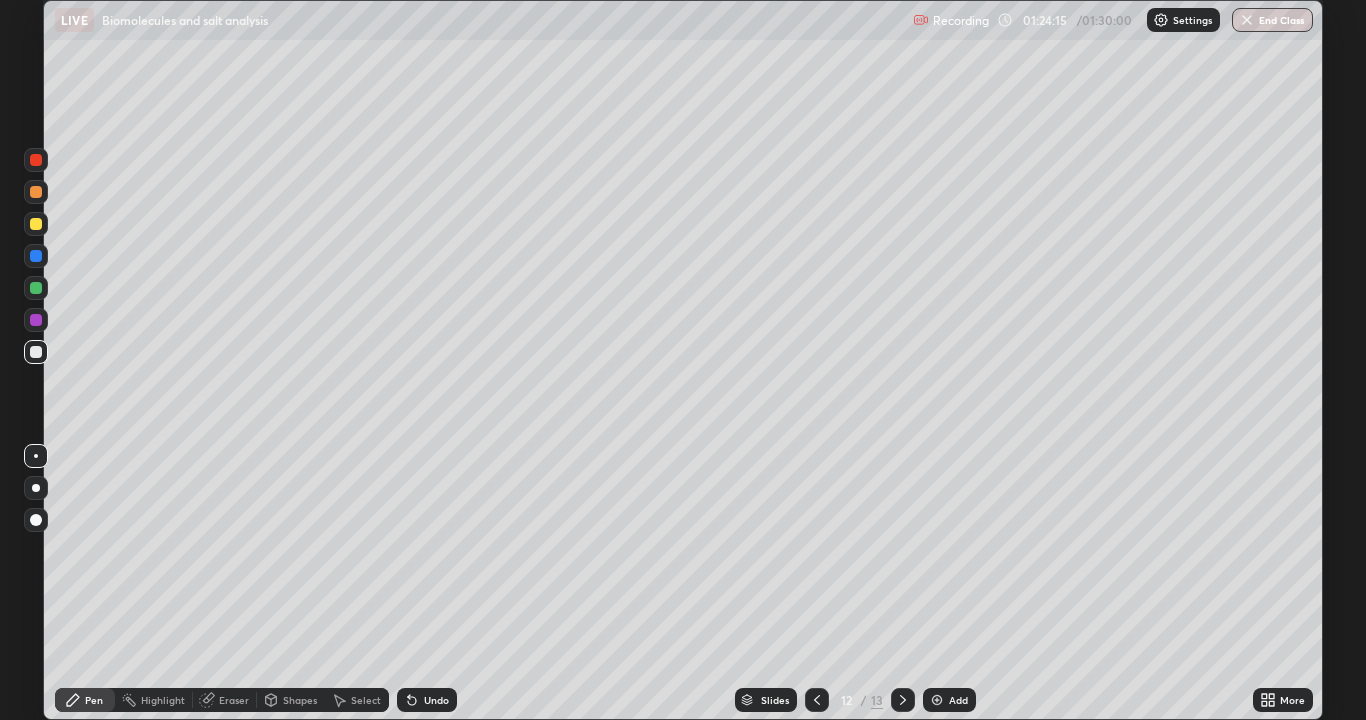 click on "Undo" at bounding box center [436, 700] 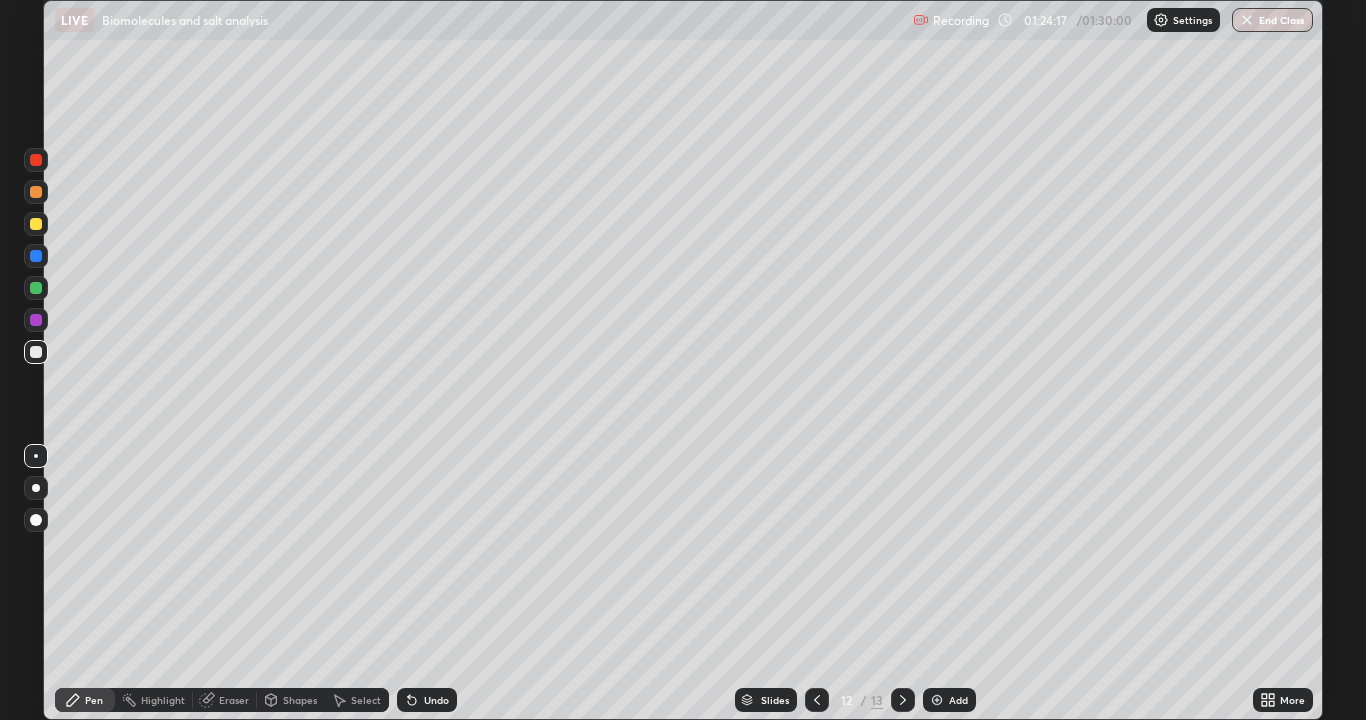click on "Undo" at bounding box center [436, 700] 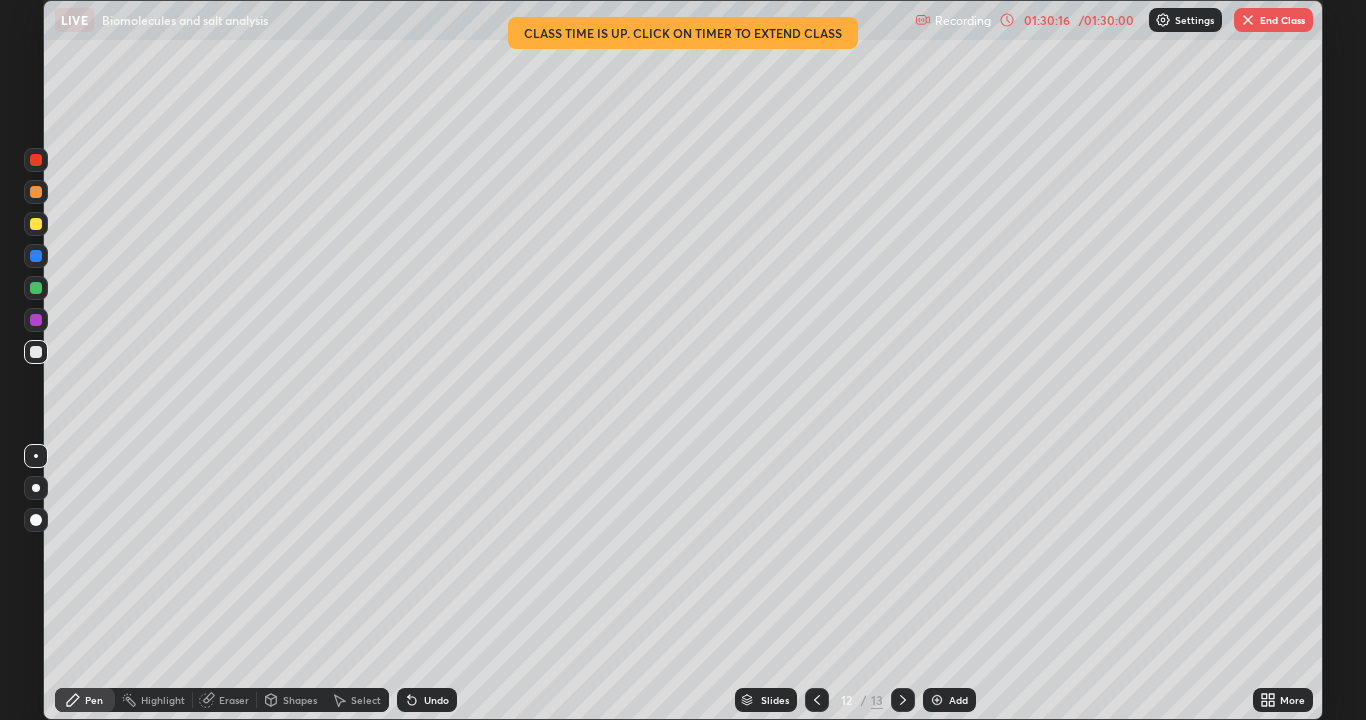 click on "End Class" at bounding box center [1273, 20] 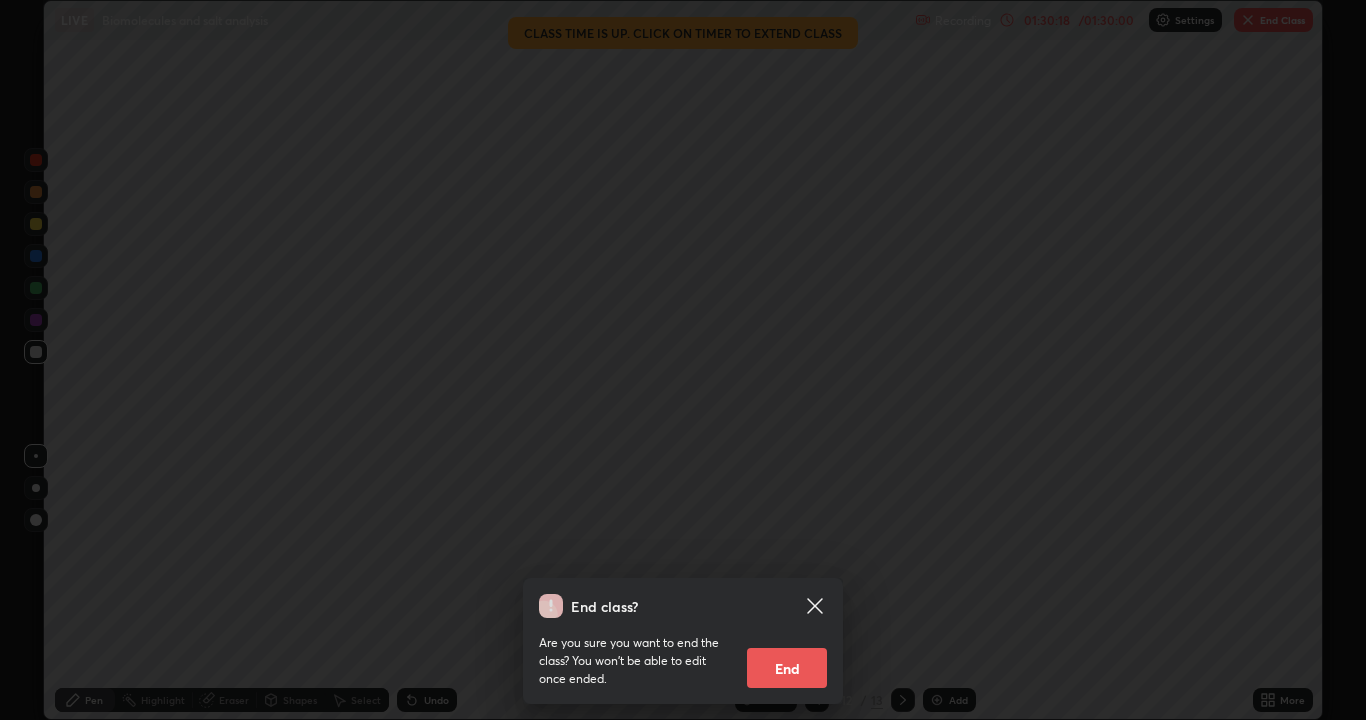 click on "End" at bounding box center [787, 668] 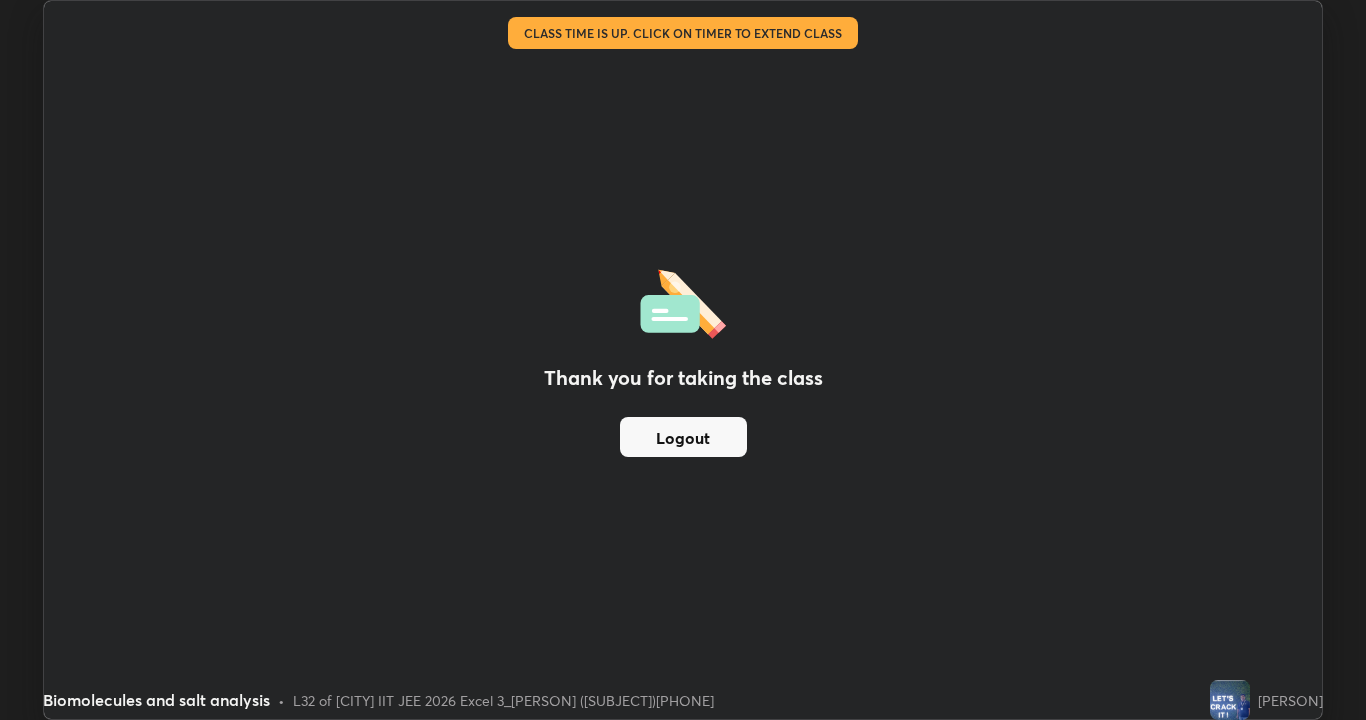 click on "Logout" at bounding box center (683, 437) 